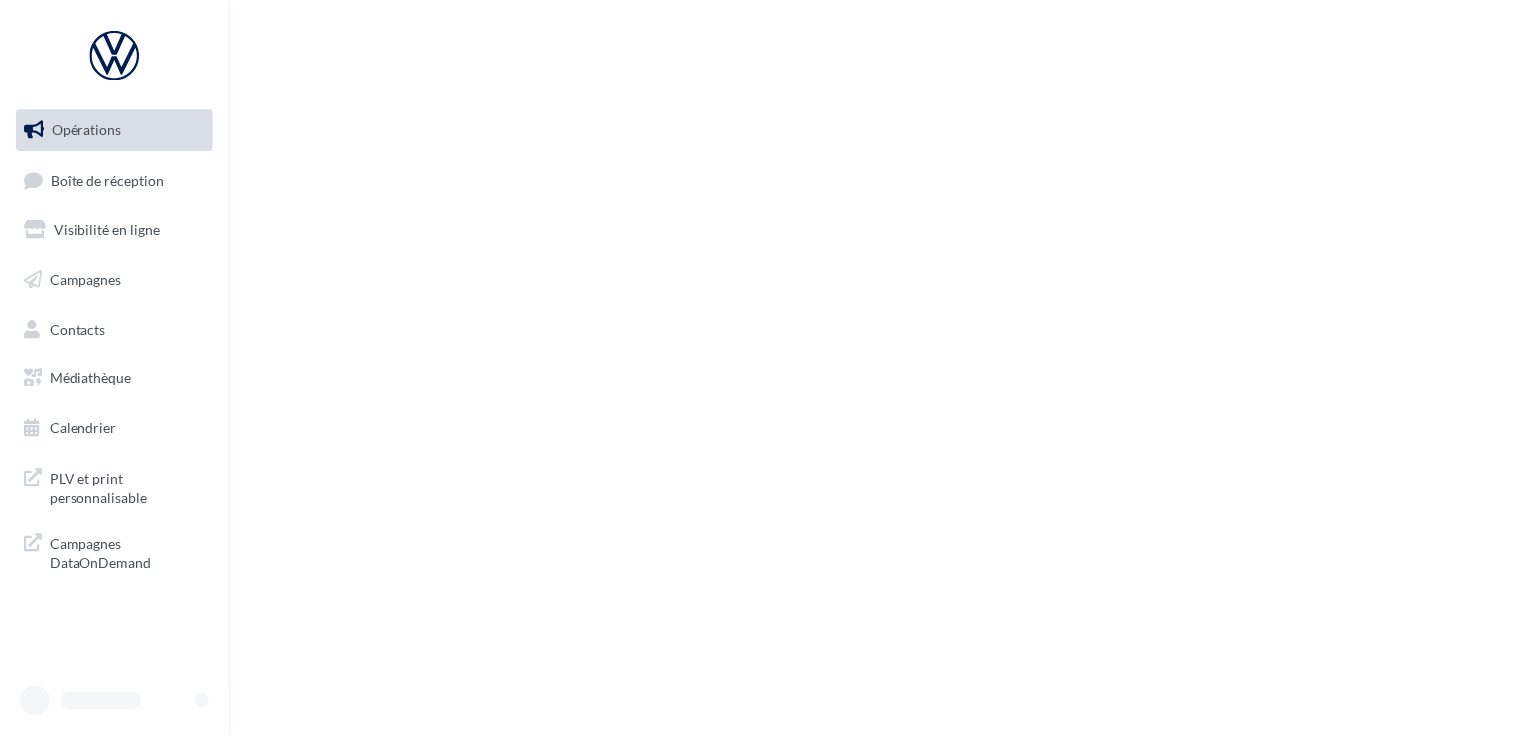 scroll, scrollTop: 0, scrollLeft: 0, axis: both 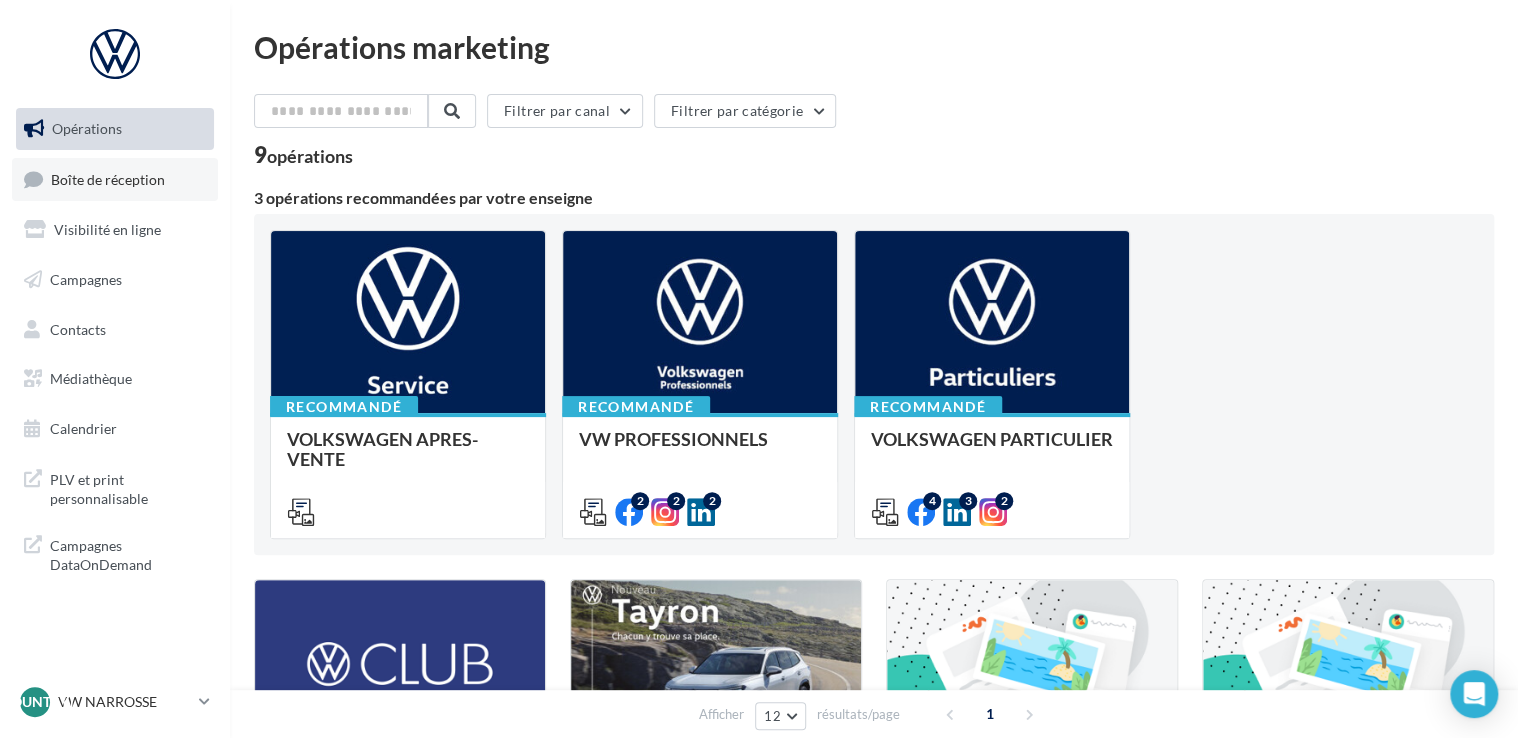 drag, startPoint x: 0, startPoint y: 0, endPoint x: 144, endPoint y: 182, distance: 232.07758 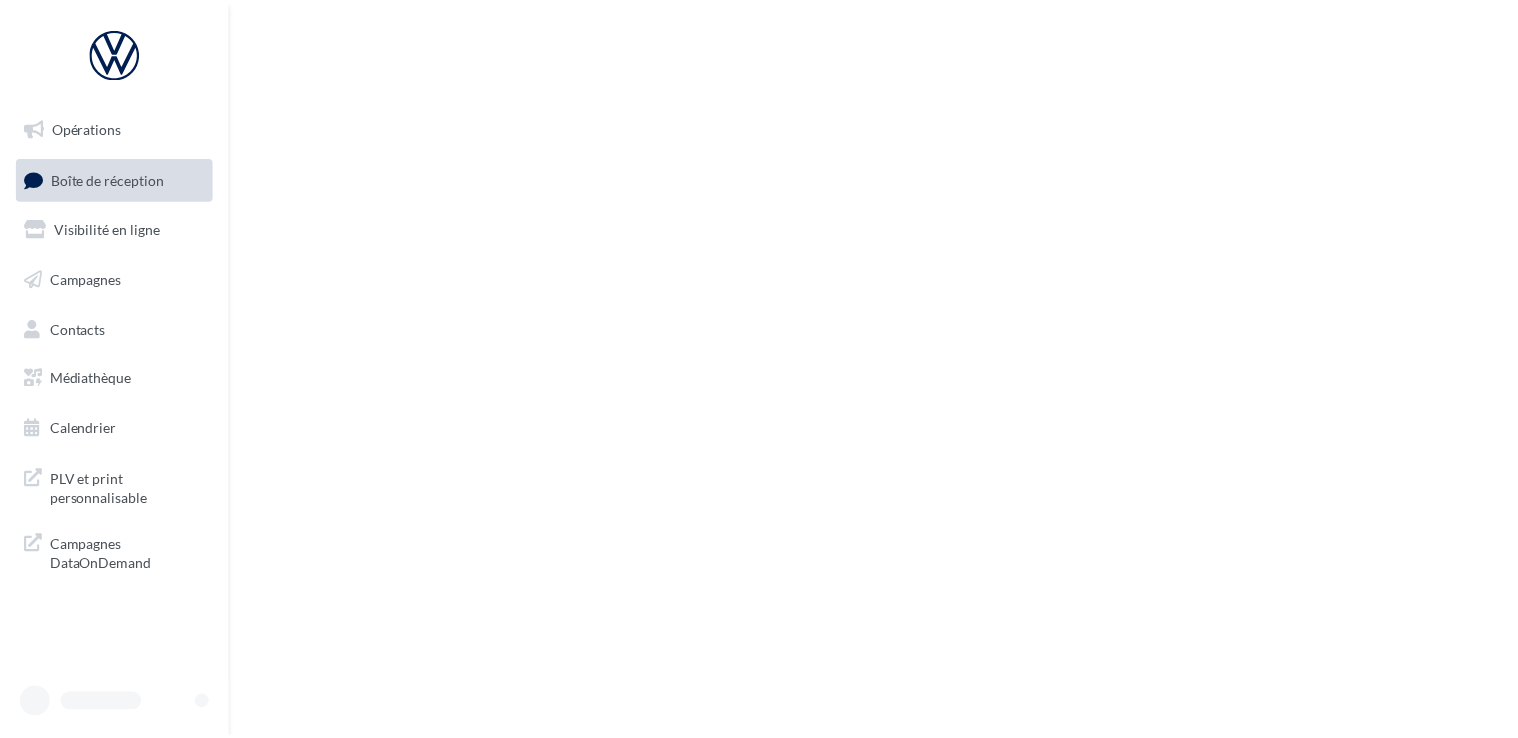 scroll, scrollTop: 0, scrollLeft: 0, axis: both 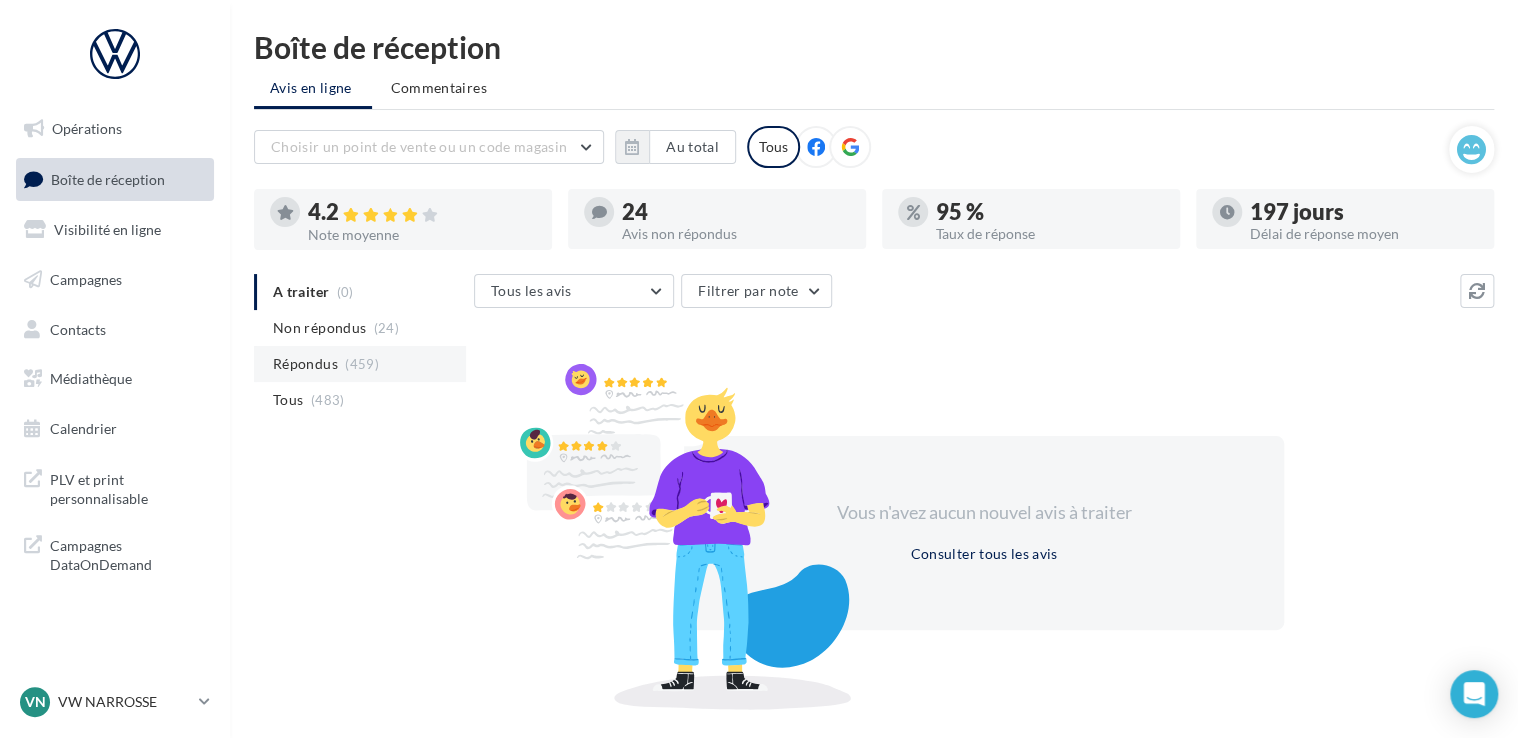 click on "Répondus
(459)" at bounding box center [360, 364] 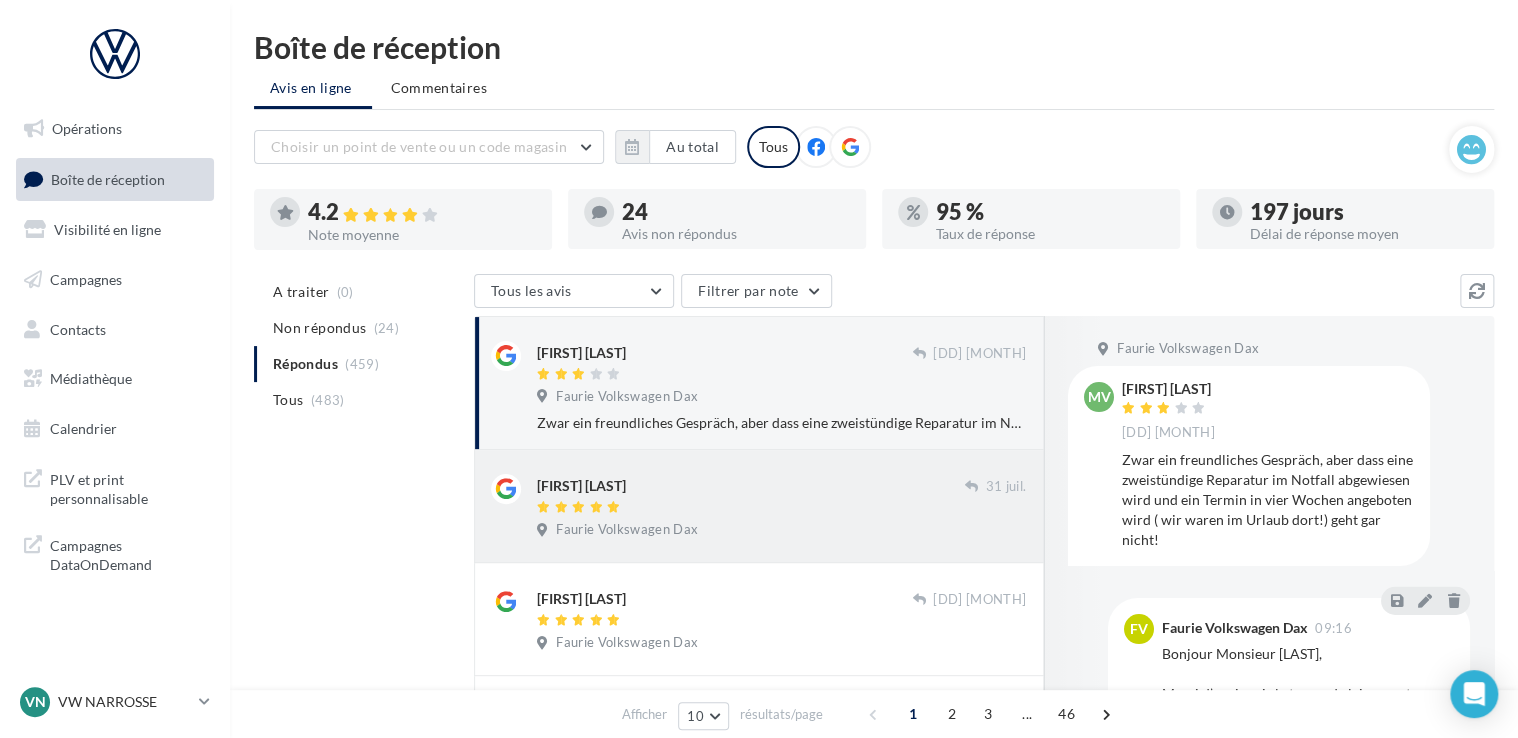 click at bounding box center [751, 508] 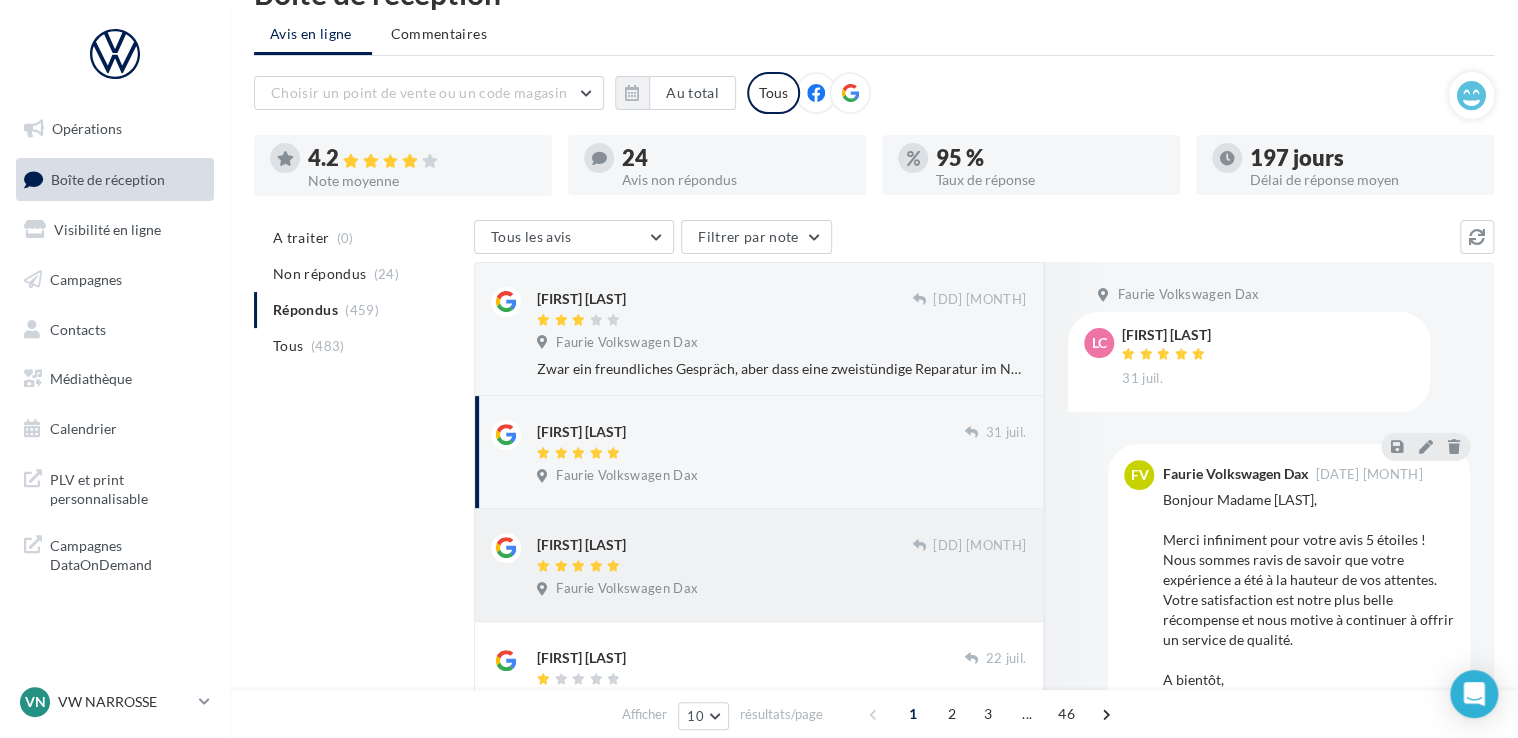 scroll, scrollTop: 100, scrollLeft: 0, axis: vertical 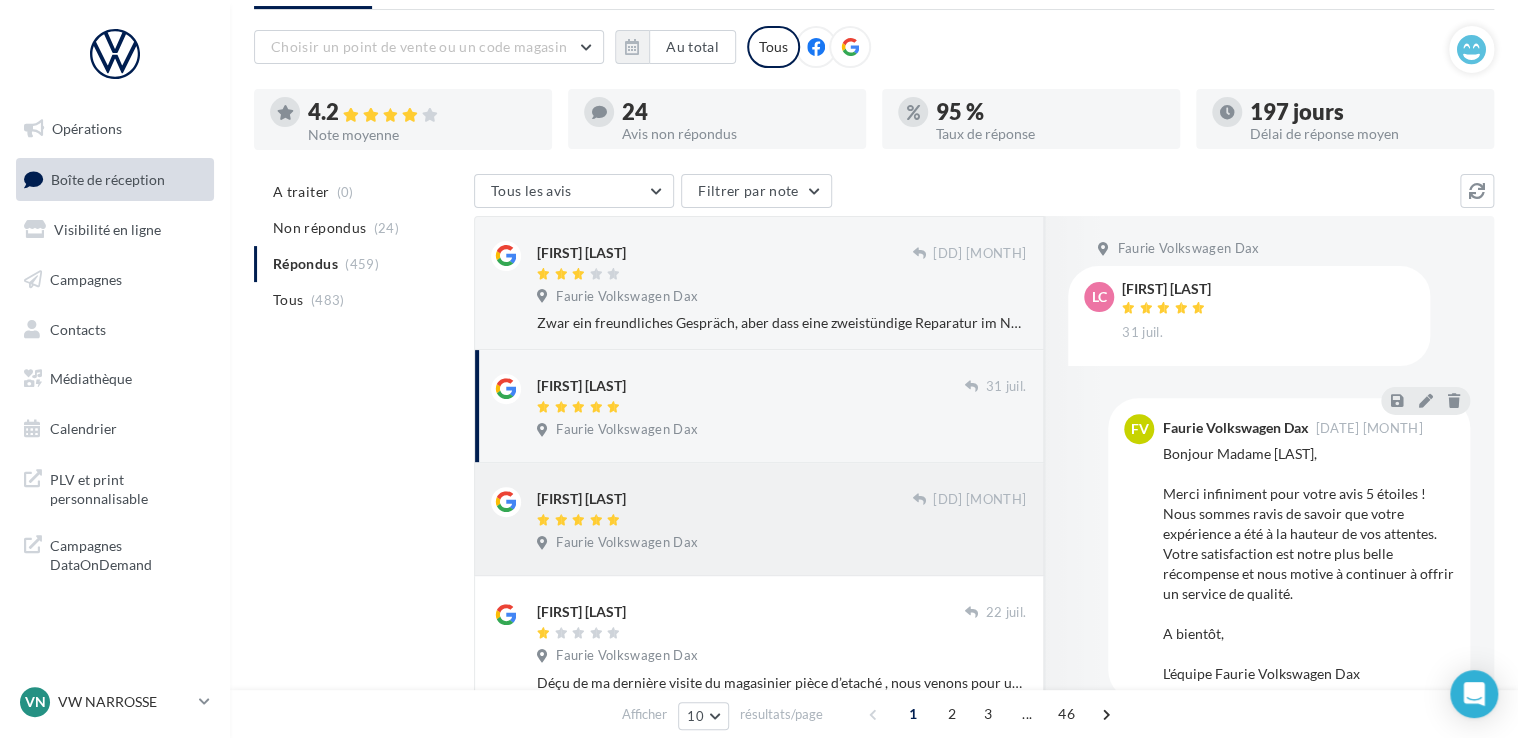 click on "VN
[DD] [MONTH]
Faurie Volkswagen Dax" at bounding box center [781, 523] 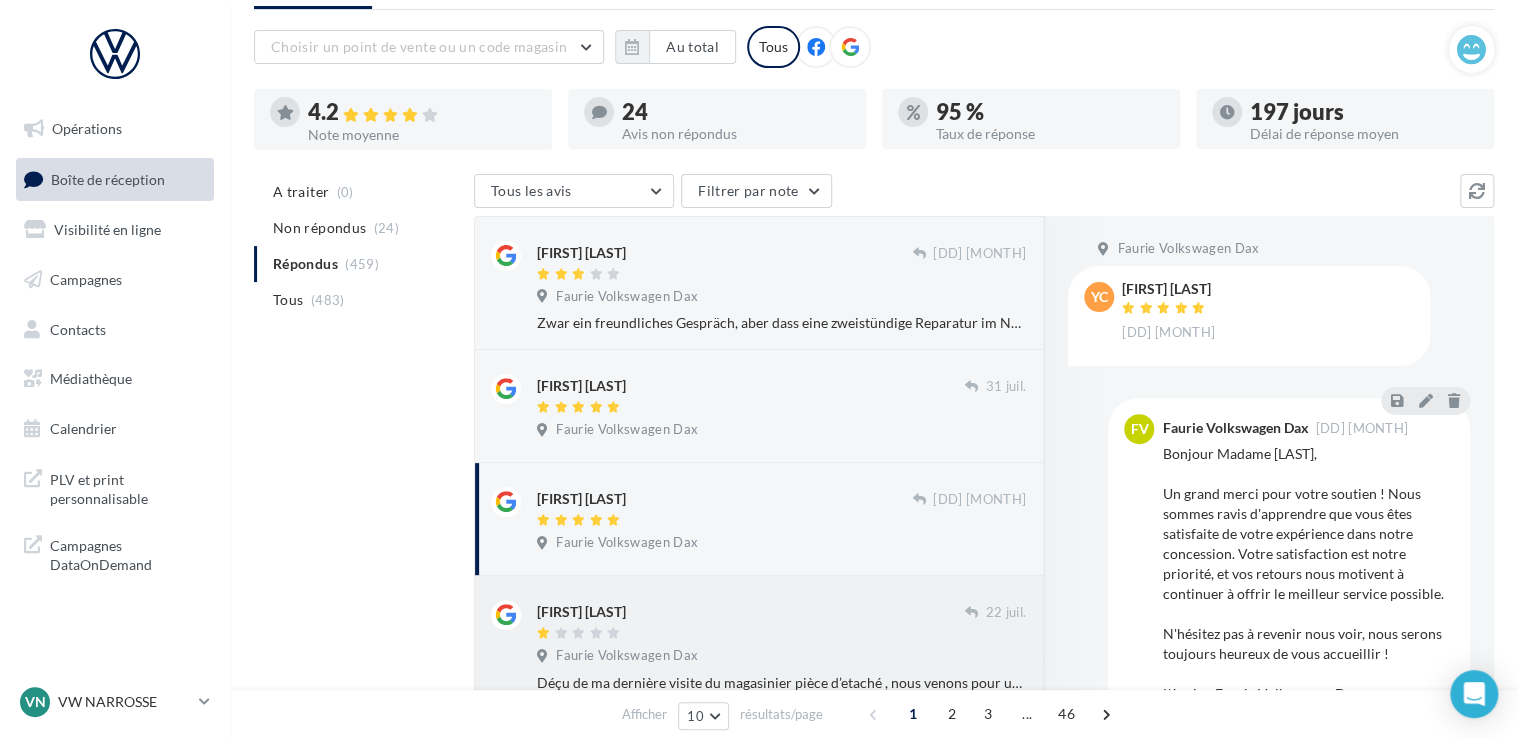 click at bounding box center [751, 634] 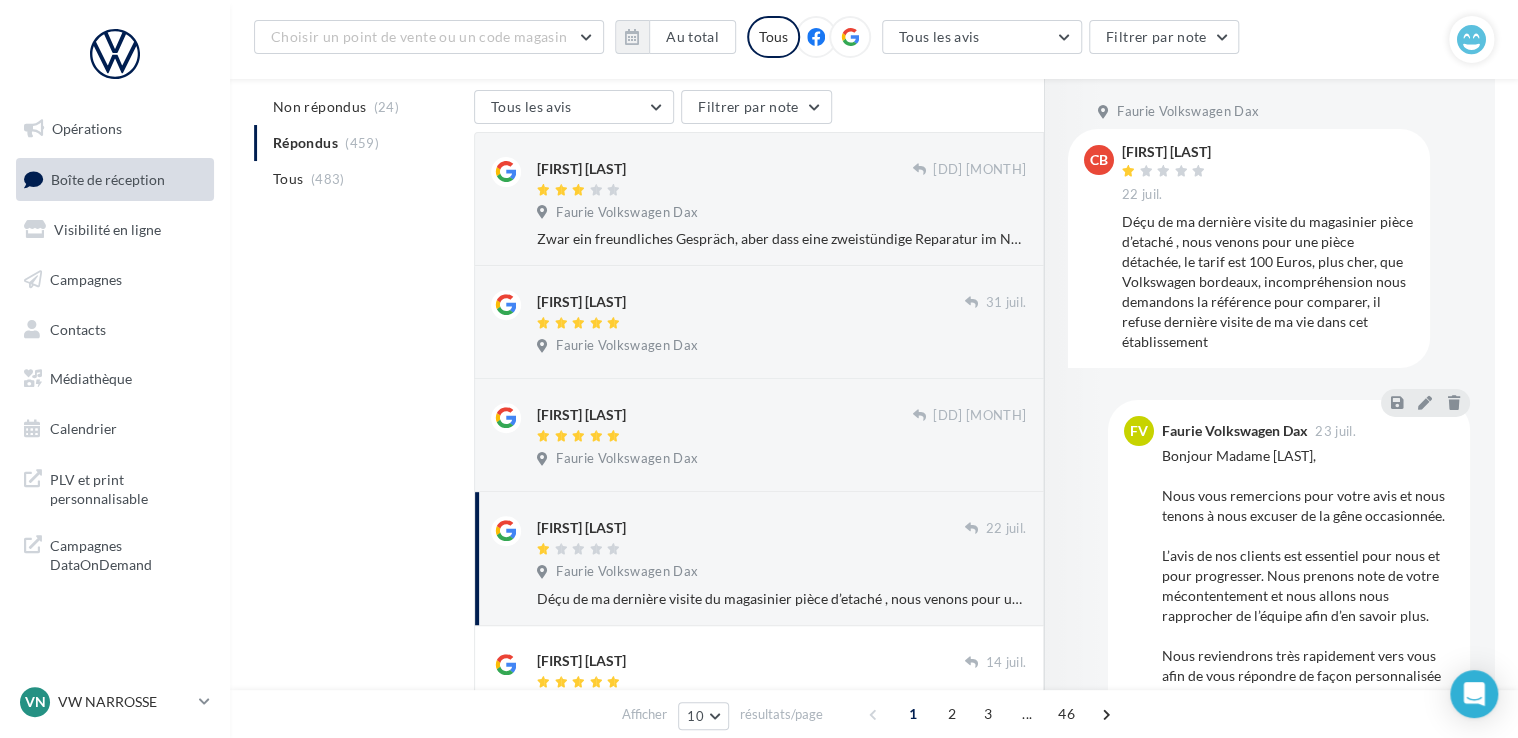 scroll, scrollTop: 300, scrollLeft: 0, axis: vertical 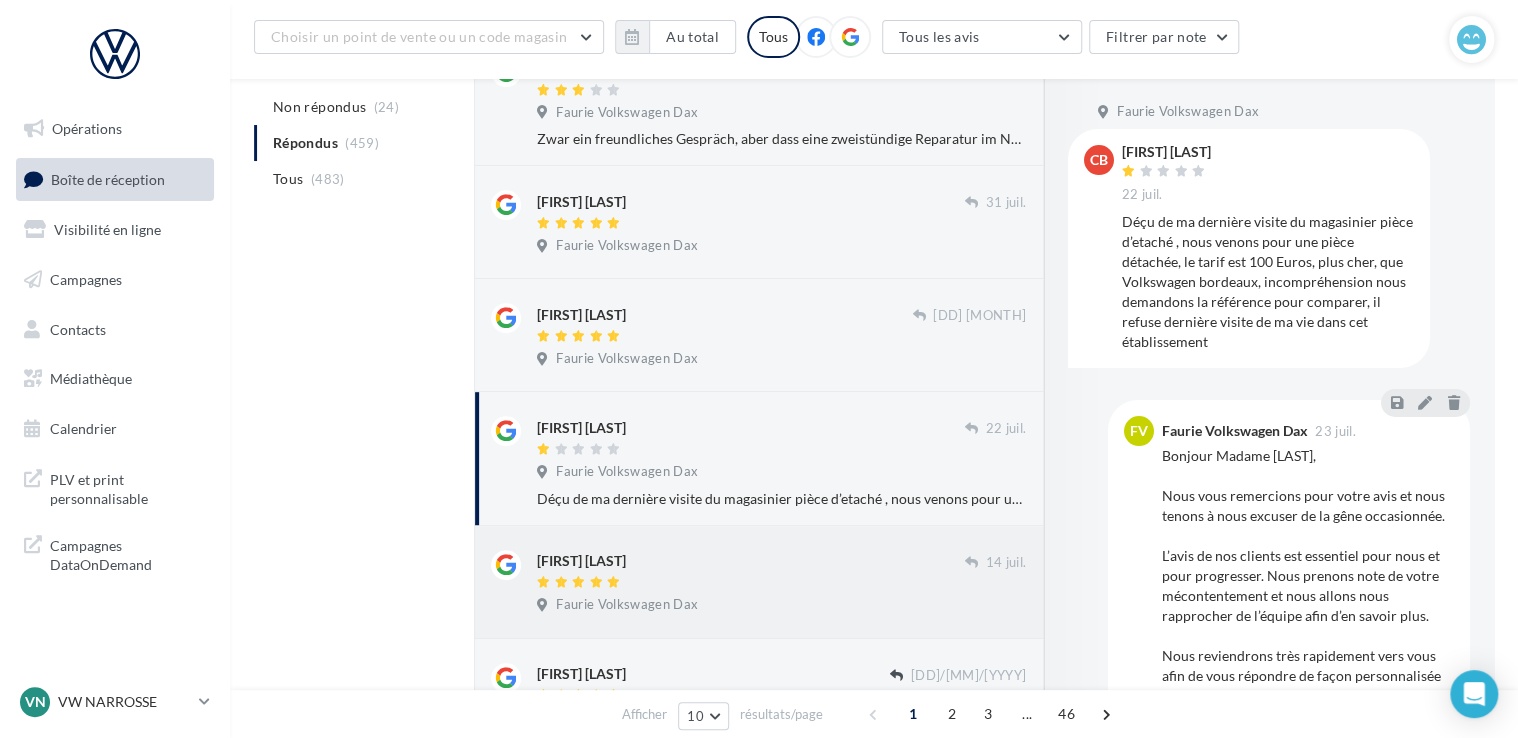 click on "VN
[DD] [MONTH]
Faurie Volkswagen Dax" at bounding box center (781, 586) 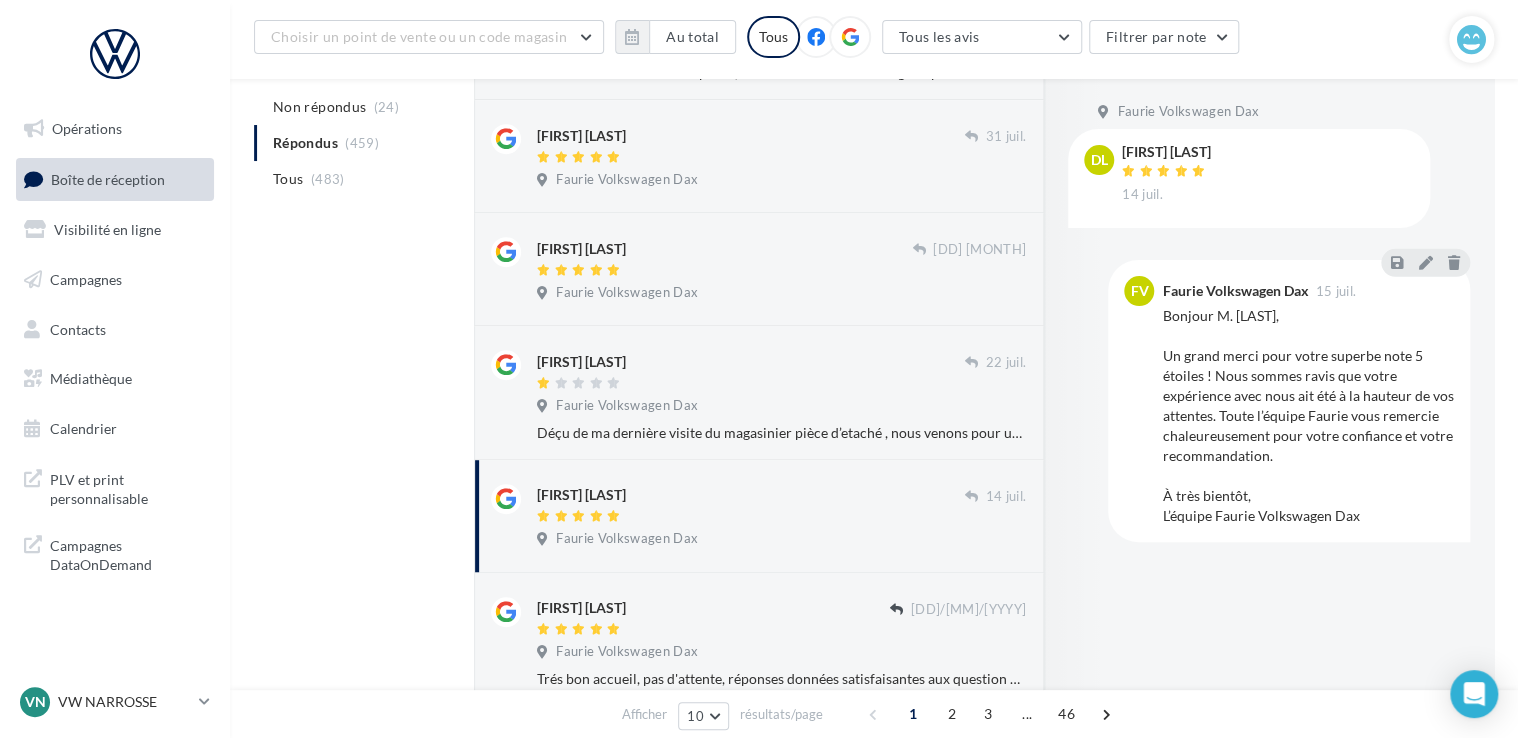 scroll, scrollTop: 400, scrollLeft: 0, axis: vertical 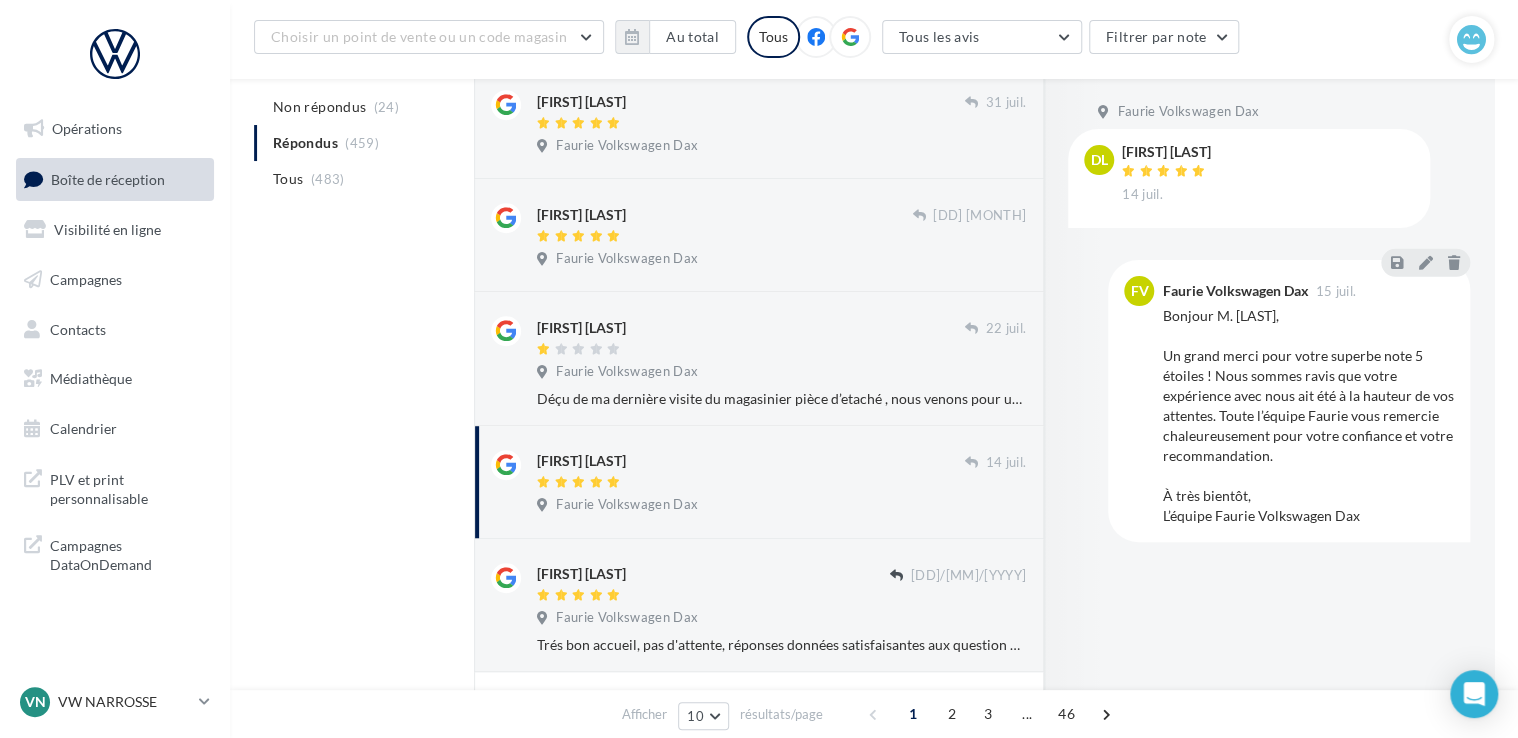 click at bounding box center (713, 596) 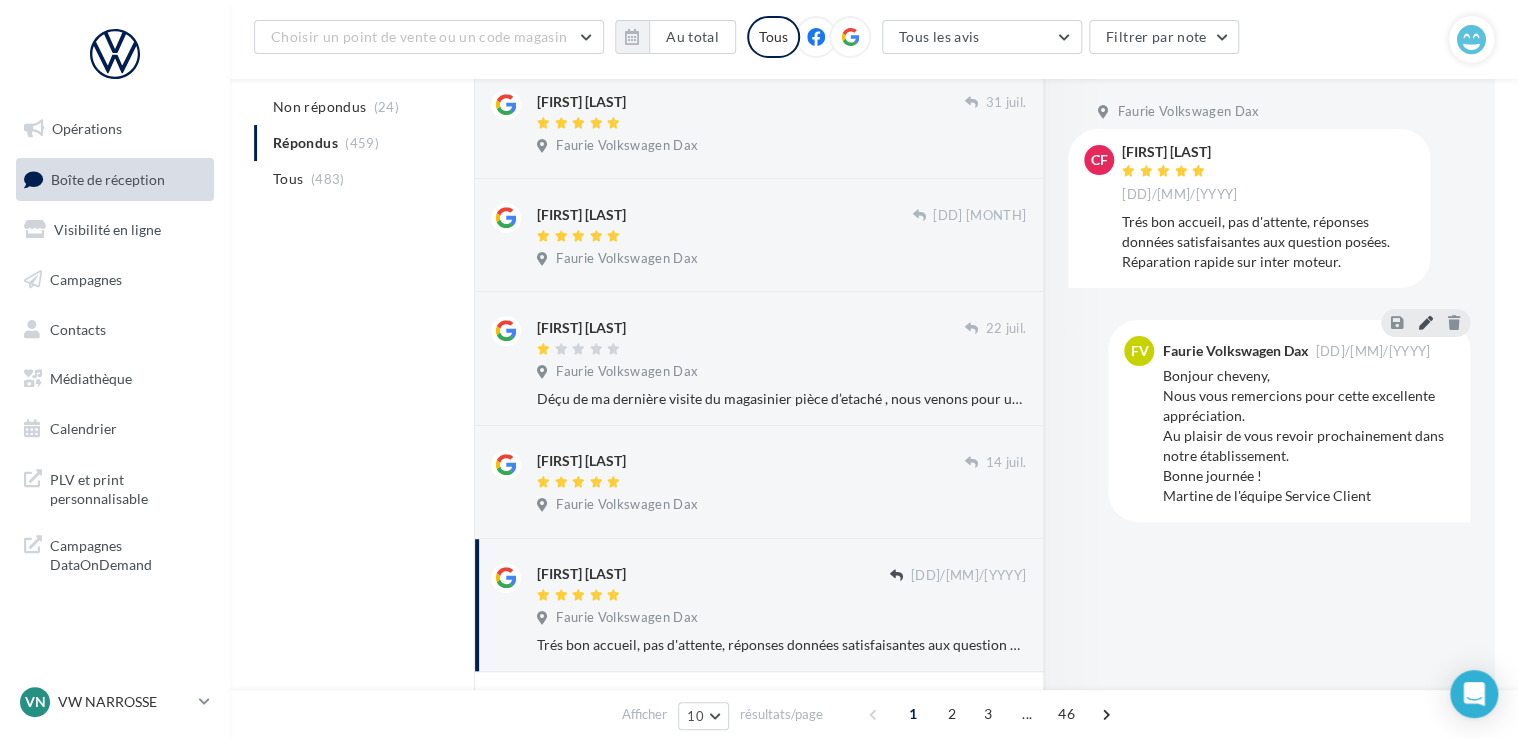 click at bounding box center [1425, 323] 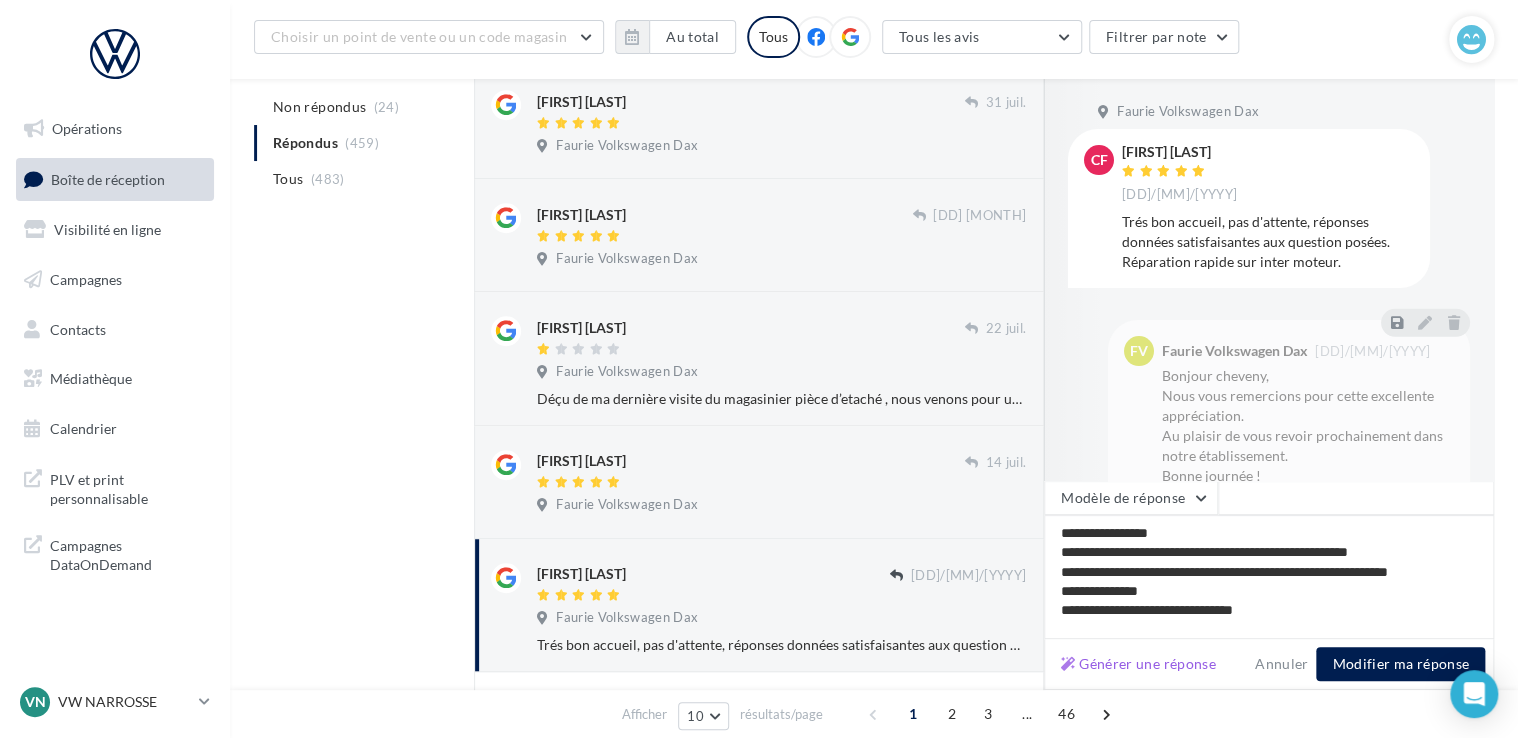 click on "**********" at bounding box center [1269, 577] 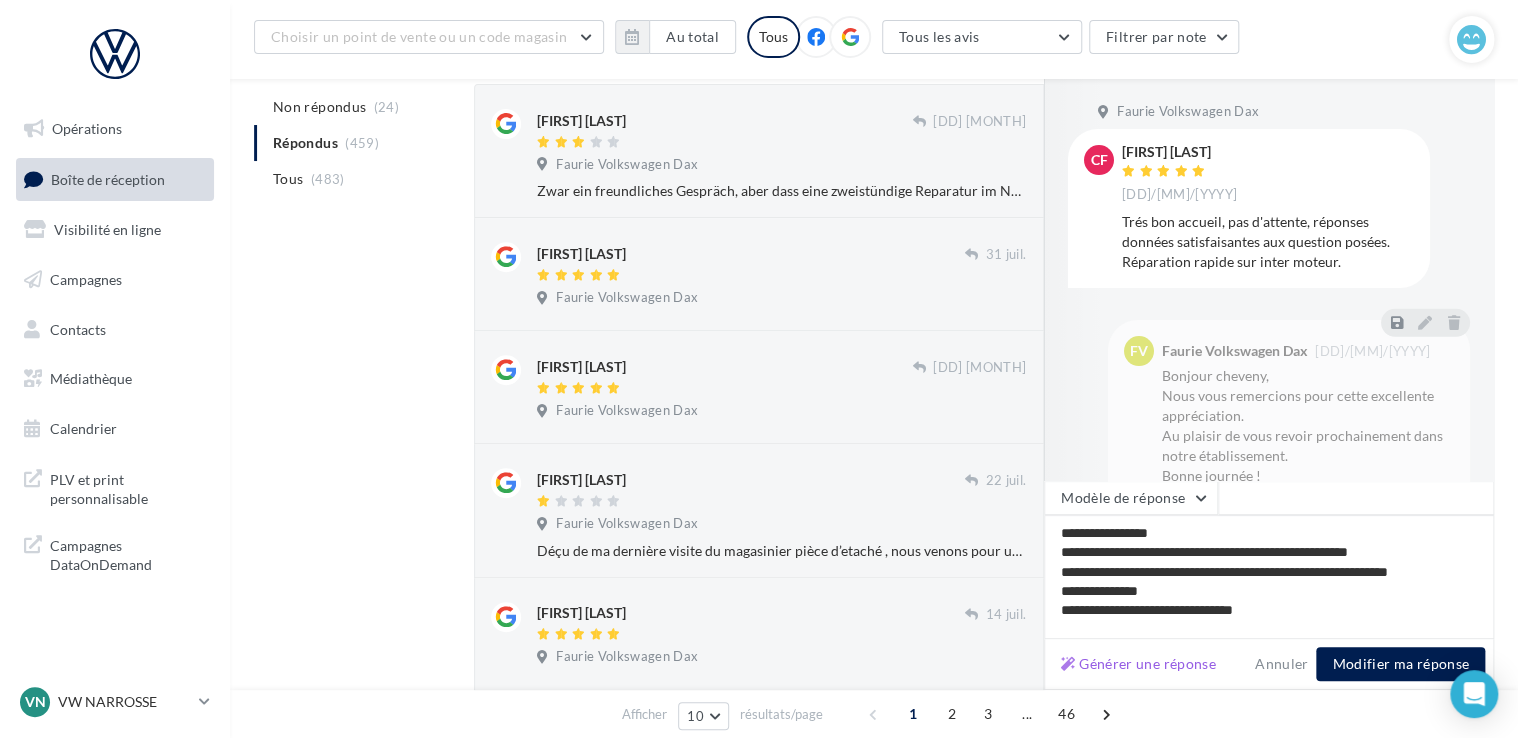scroll, scrollTop: 200, scrollLeft: 0, axis: vertical 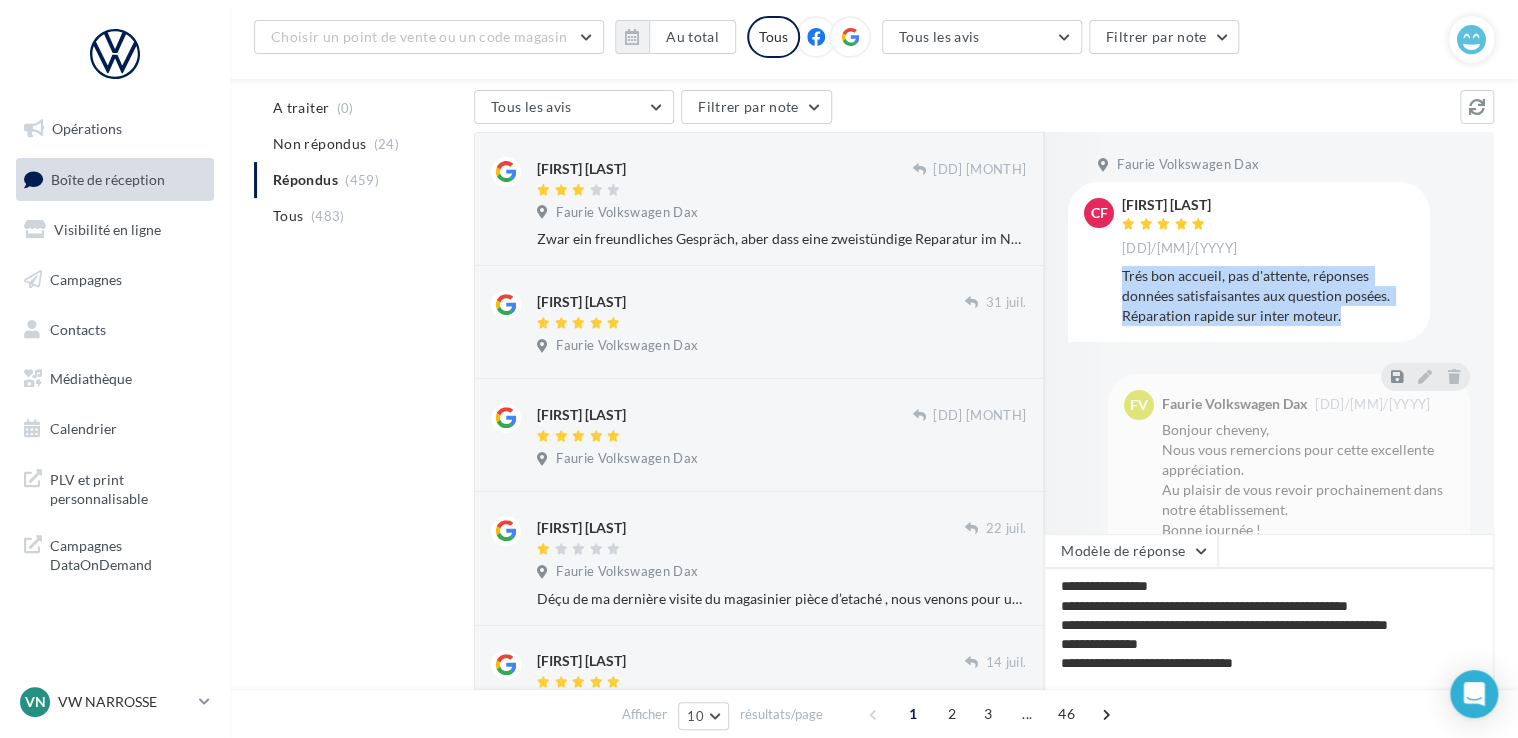 drag, startPoint x: 1348, startPoint y: 316, endPoint x: 1122, endPoint y: 282, distance: 228.54321 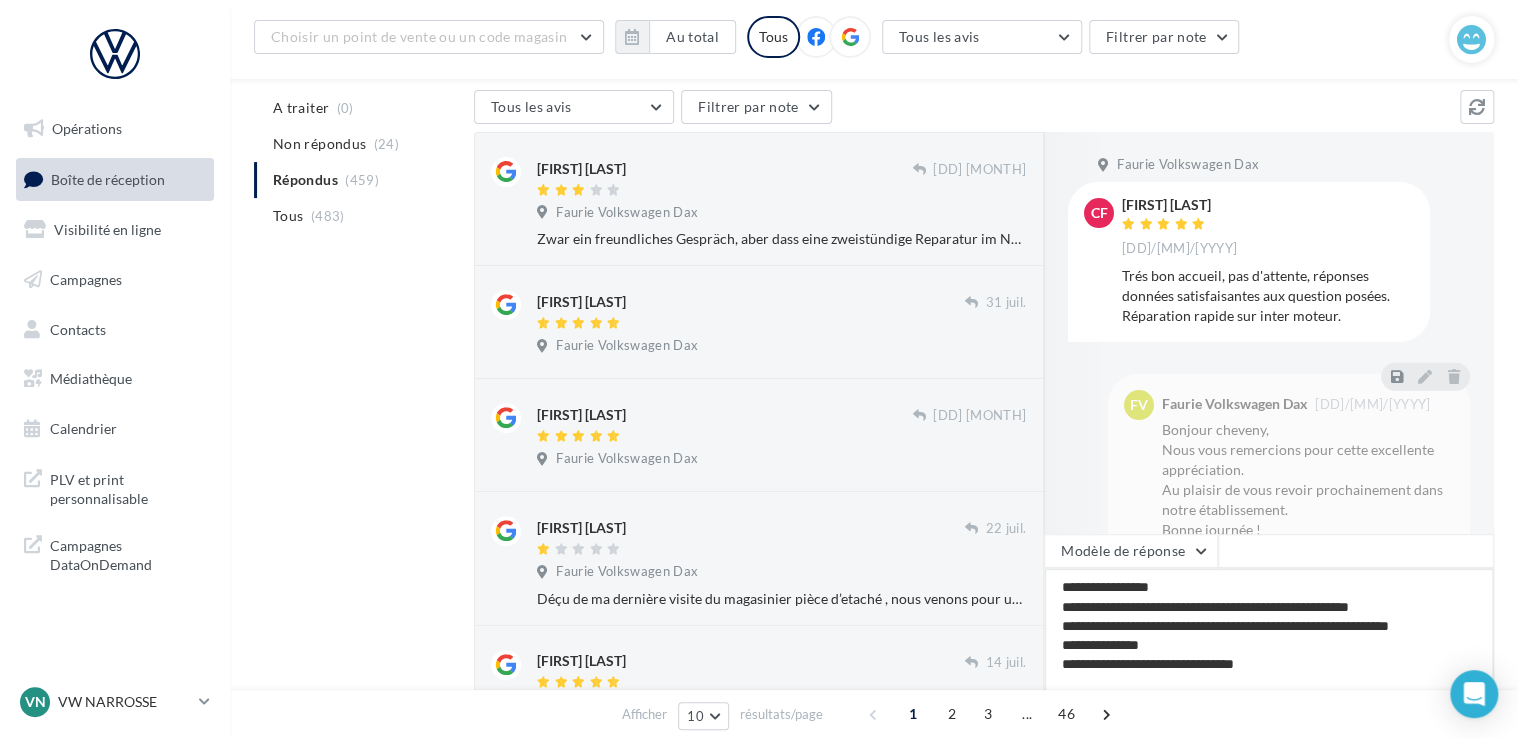 click on "**********" at bounding box center (1269, 630) 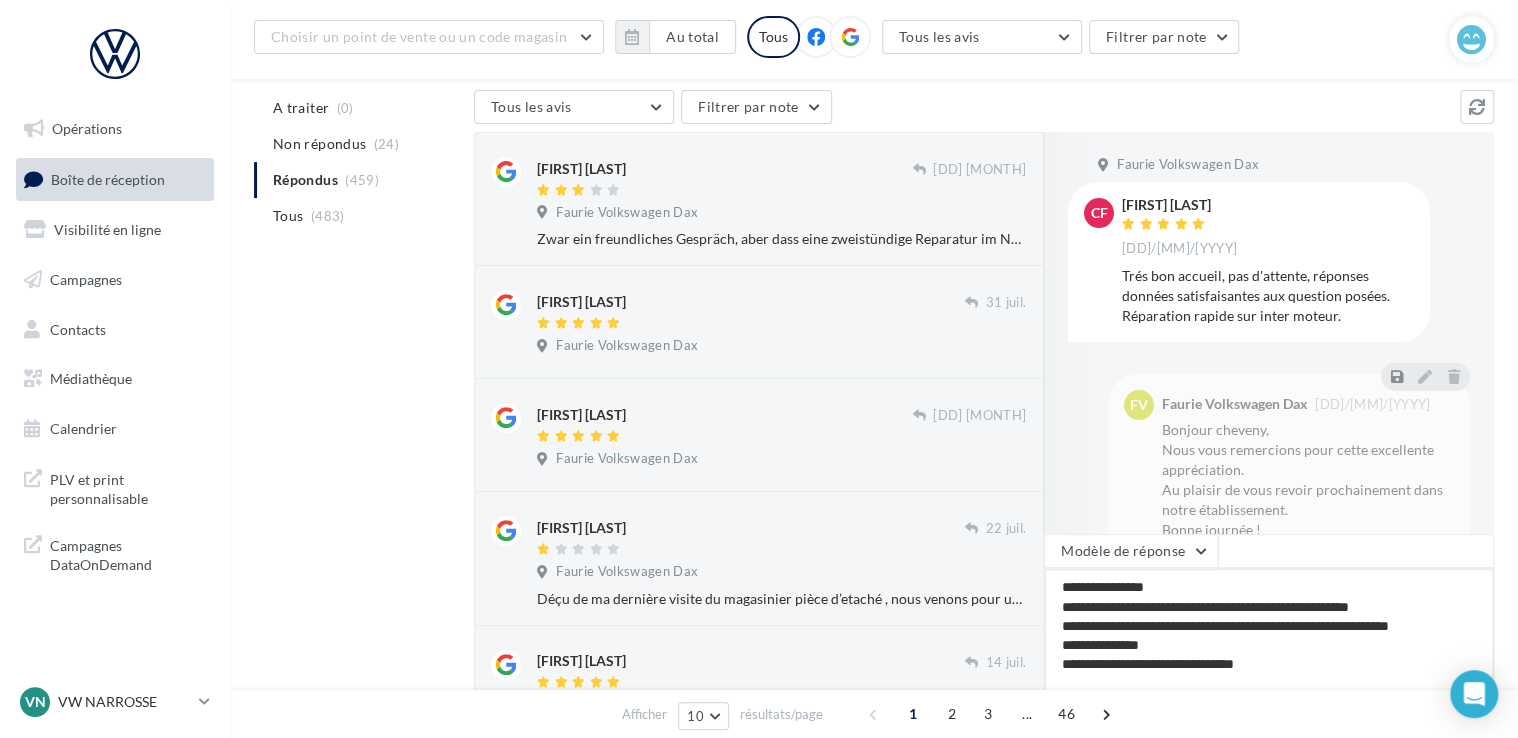 type on "**********" 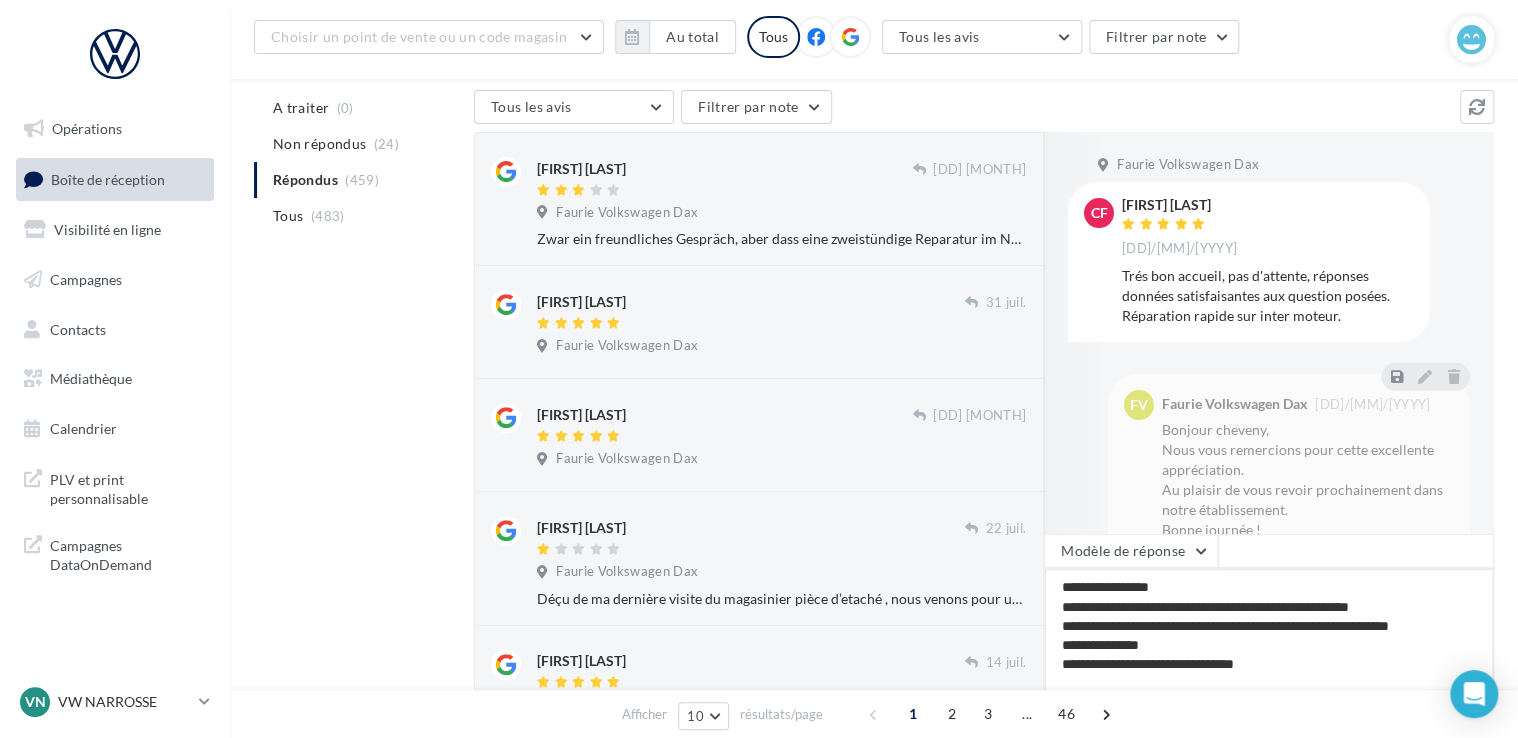 click on "**********" at bounding box center (1269, 630) 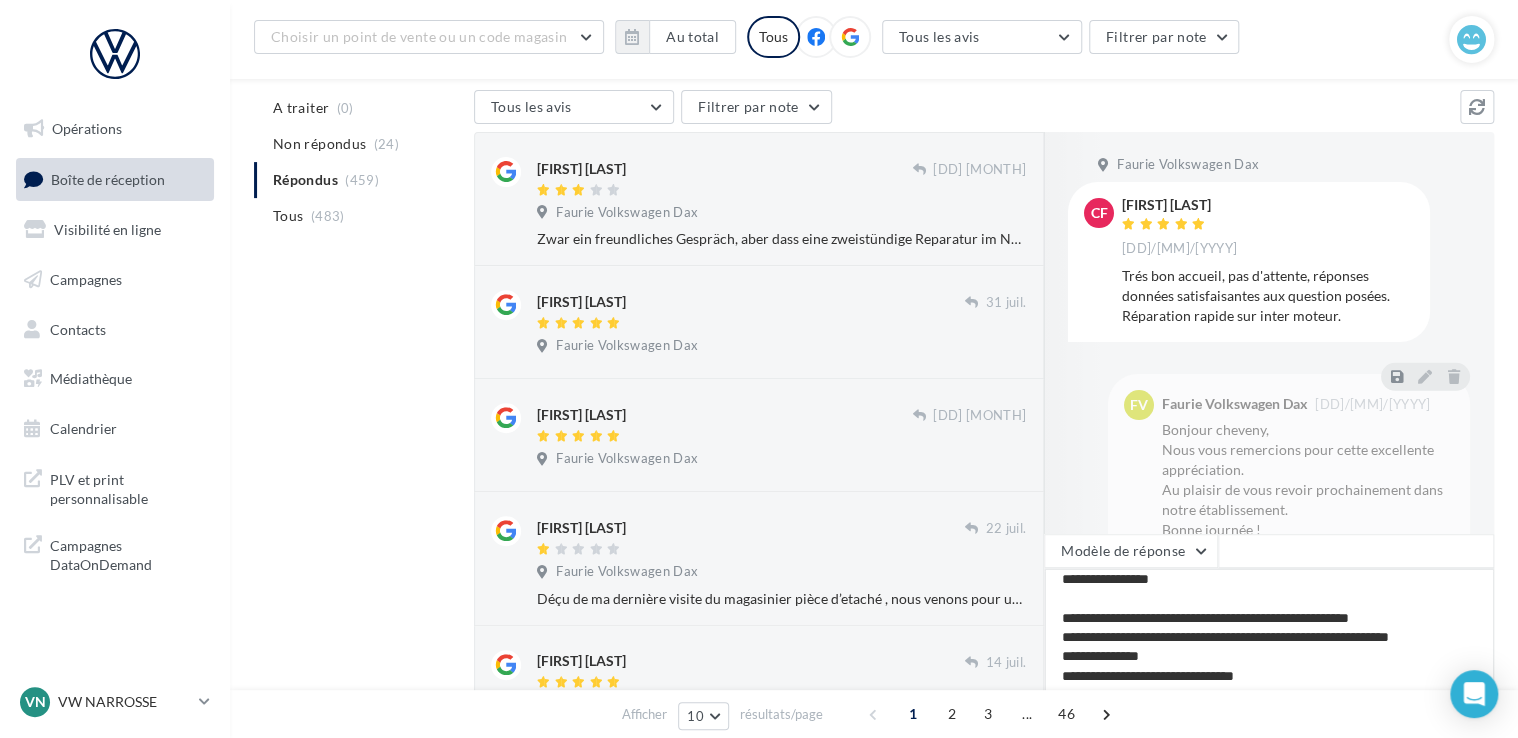 scroll, scrollTop: 10, scrollLeft: 0, axis: vertical 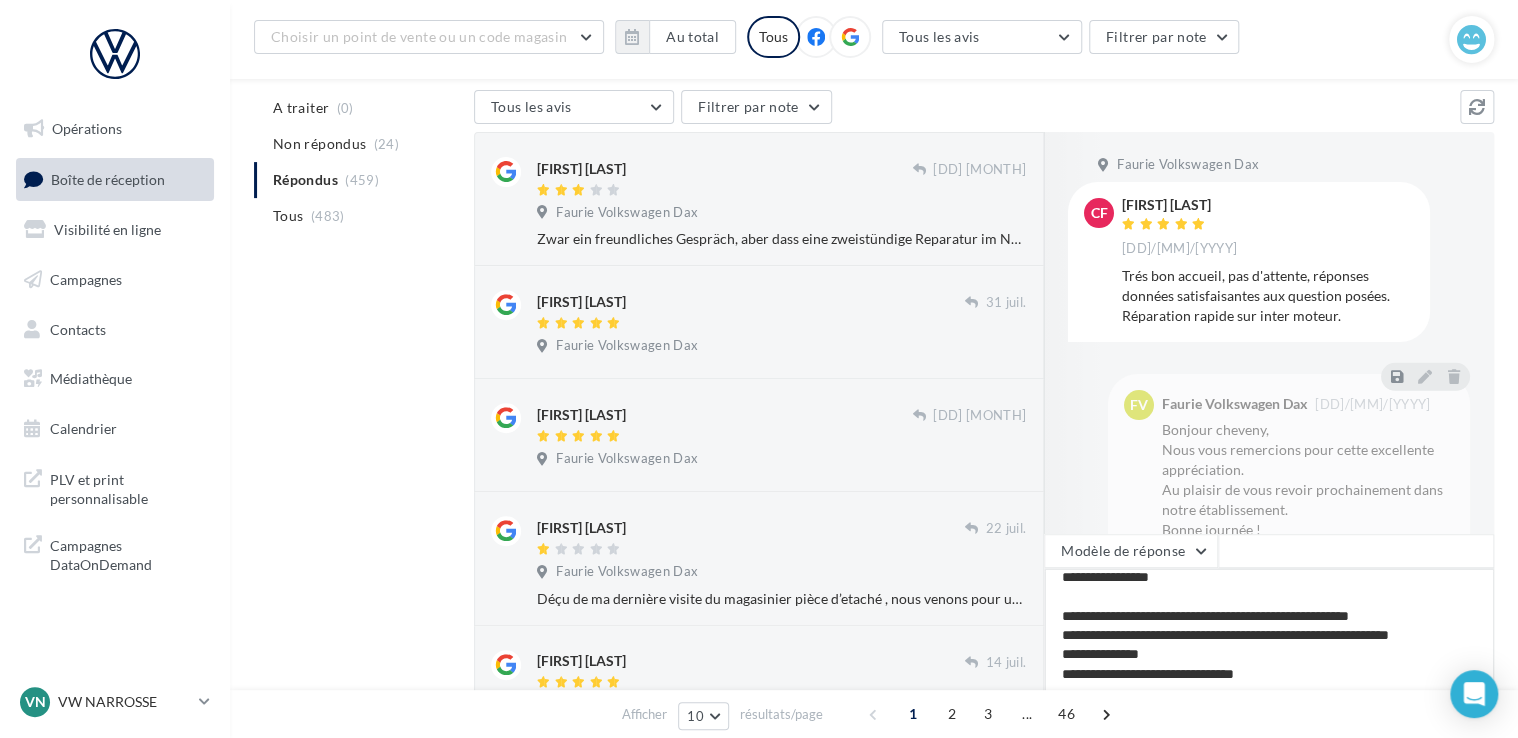 click on "**********" at bounding box center [1269, 630] 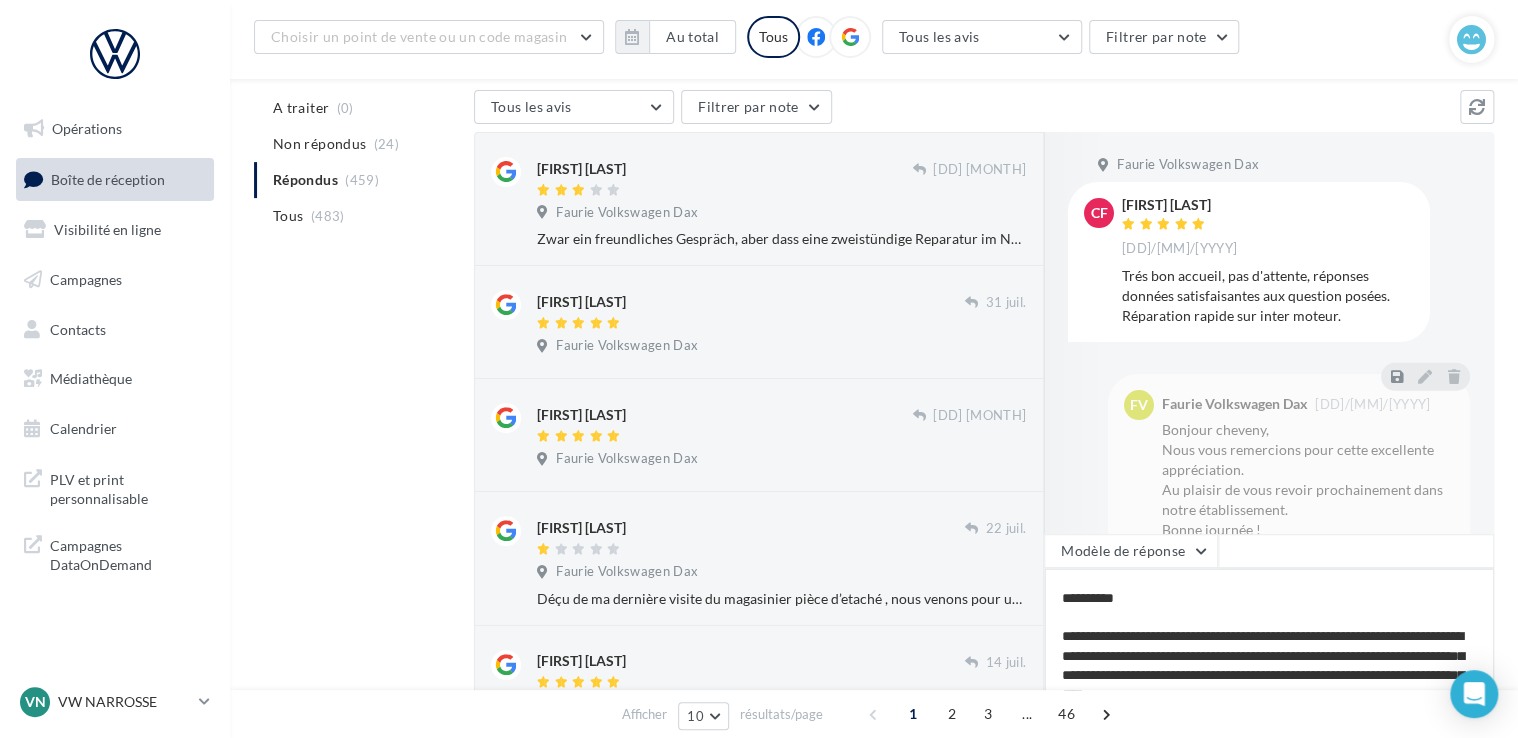 scroll, scrollTop: 0, scrollLeft: 0, axis: both 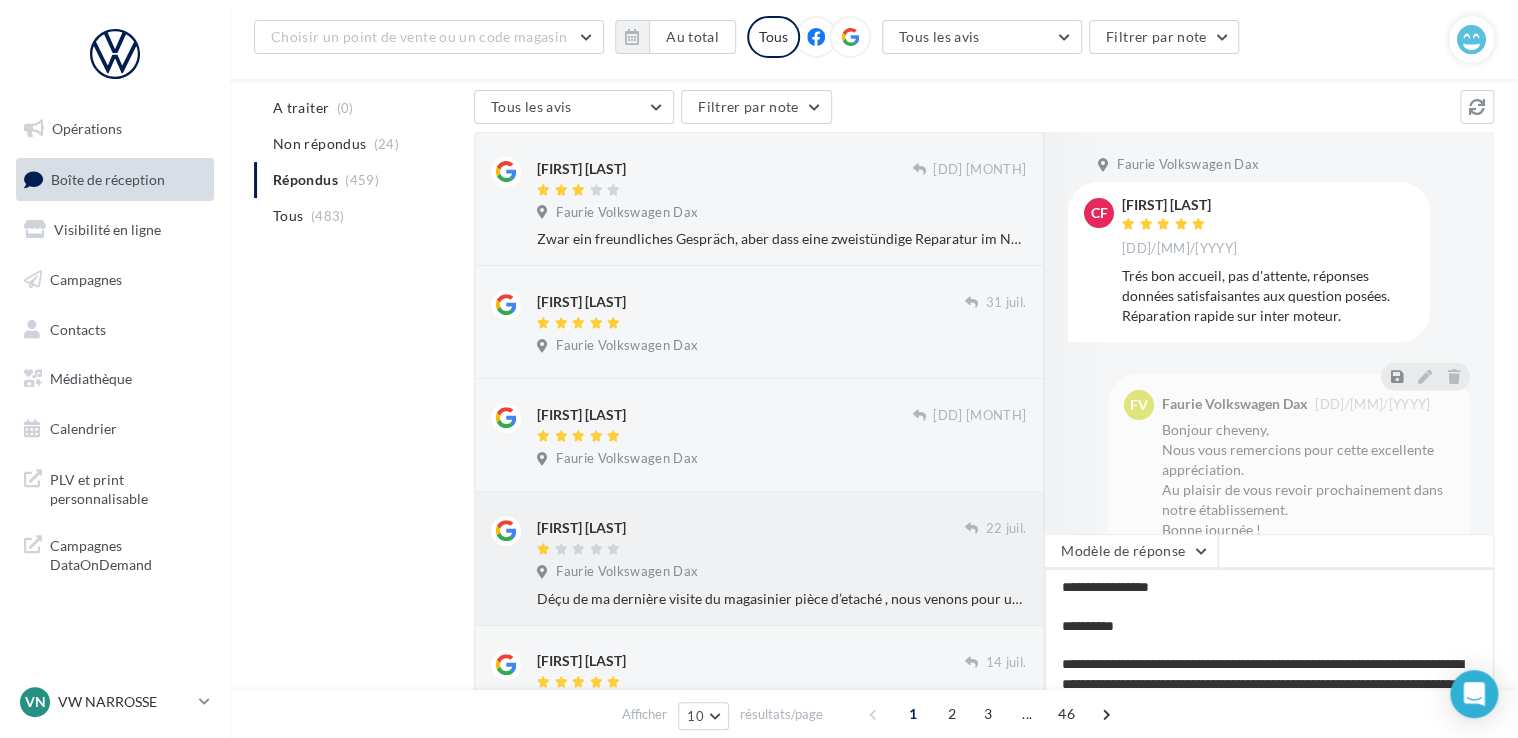 drag, startPoint x: 1144, startPoint y: 625, endPoint x: 1036, endPoint y: 622, distance: 108.04166 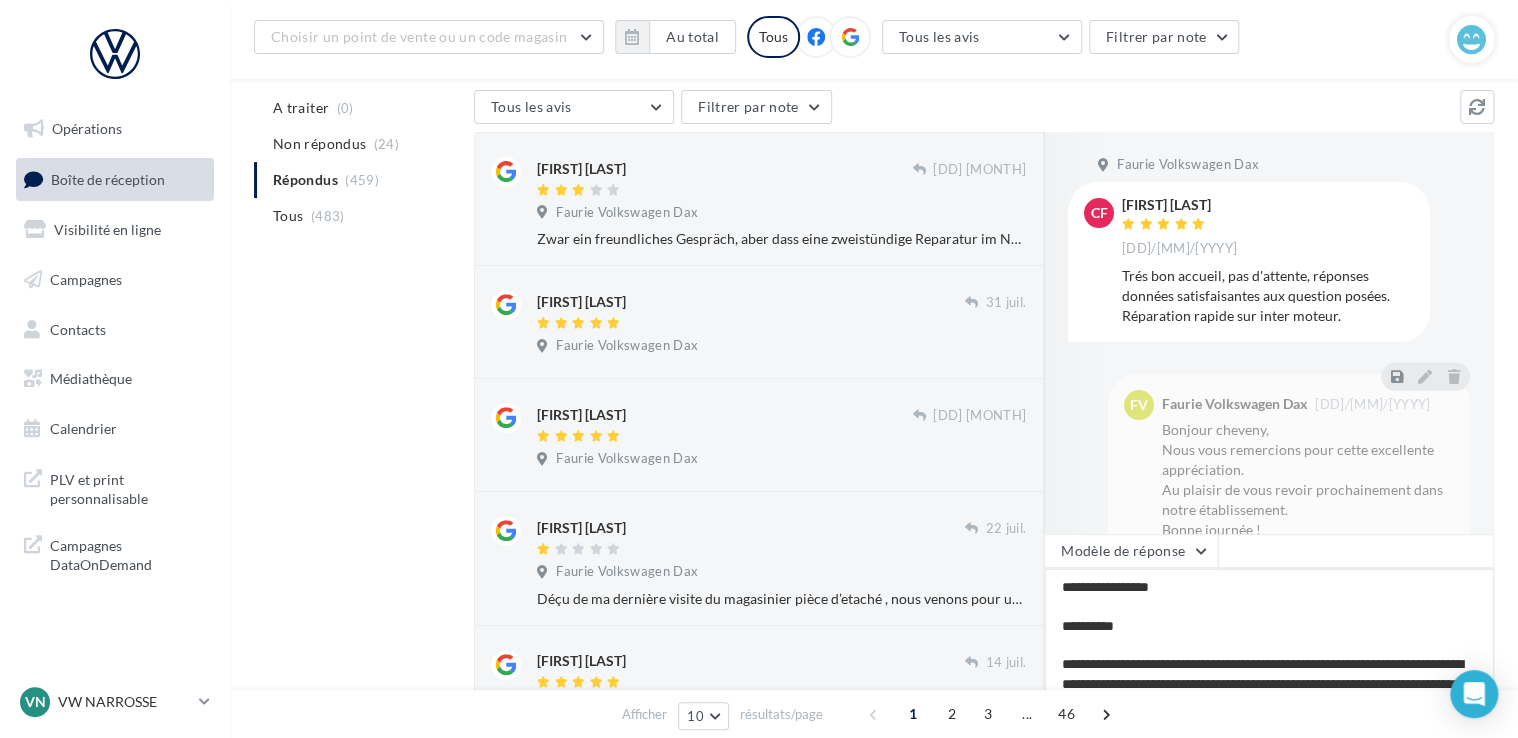 type on "**********" 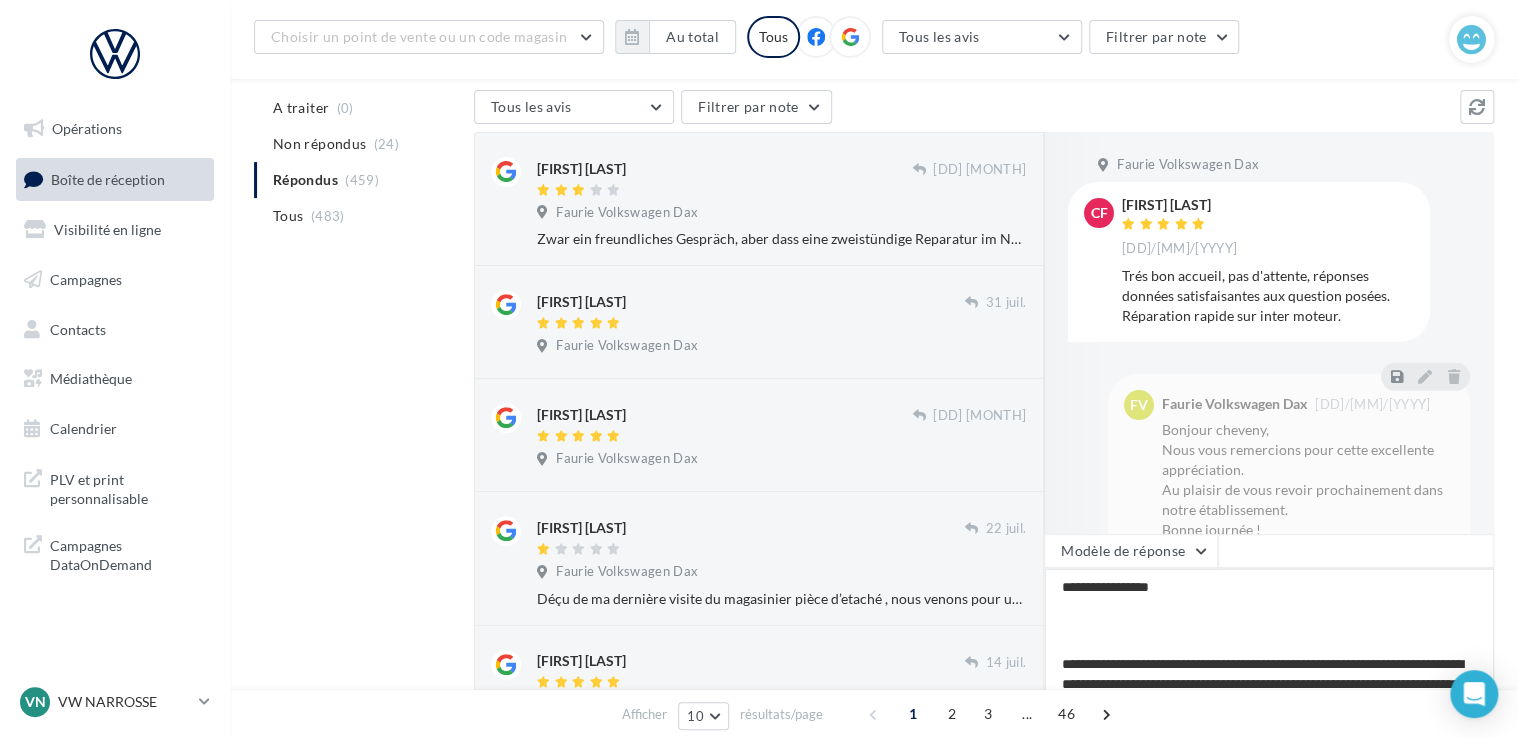 type on "**********" 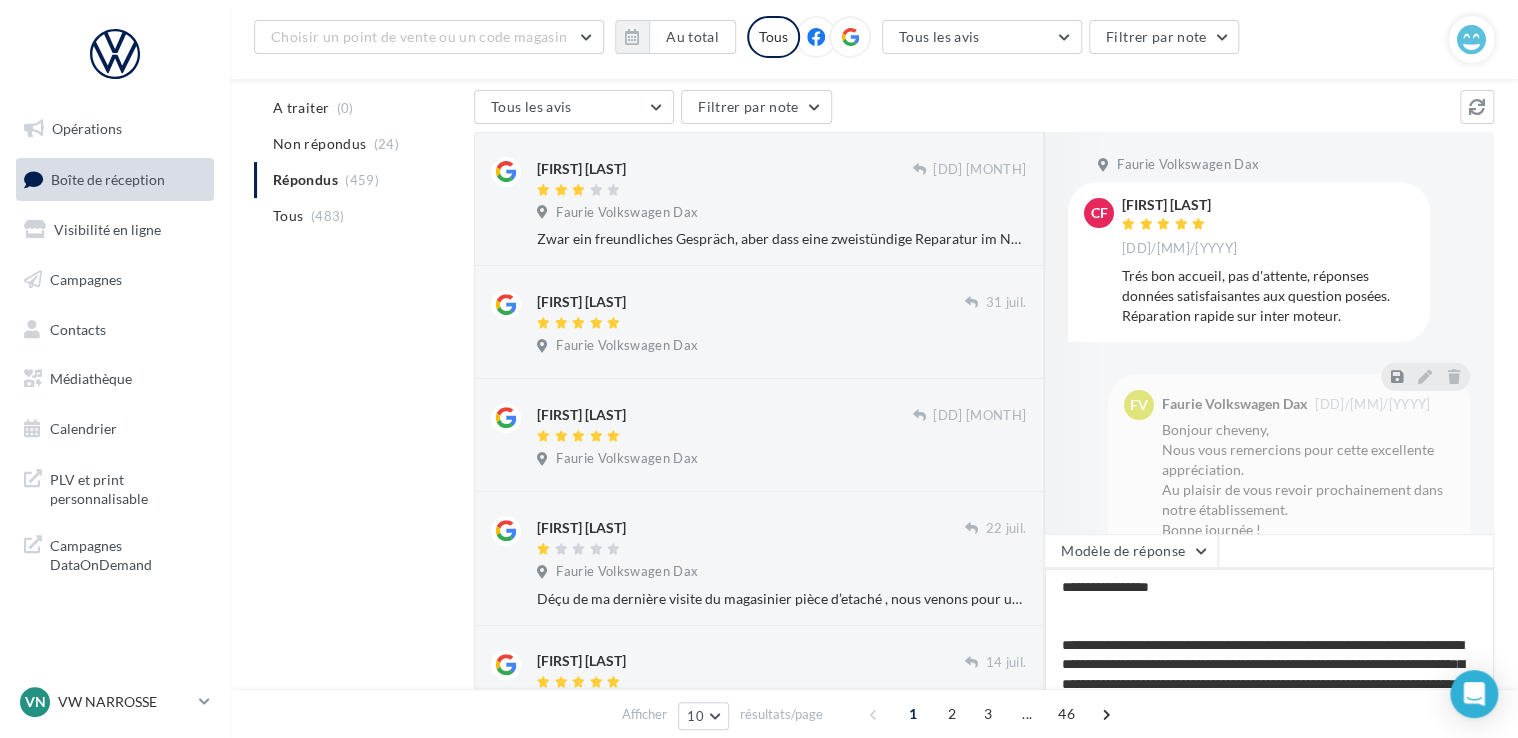 type on "**********" 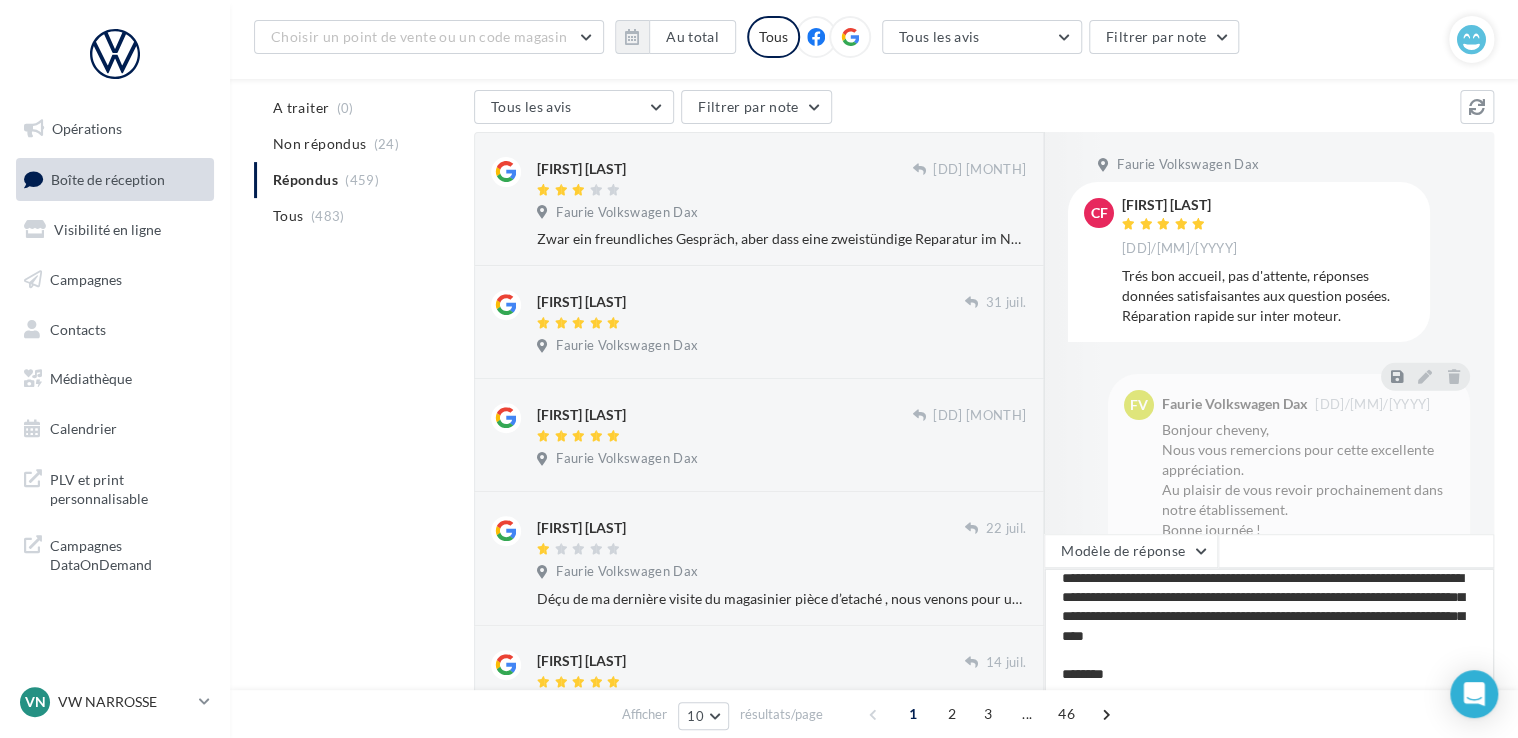 scroll, scrollTop: 49, scrollLeft: 0, axis: vertical 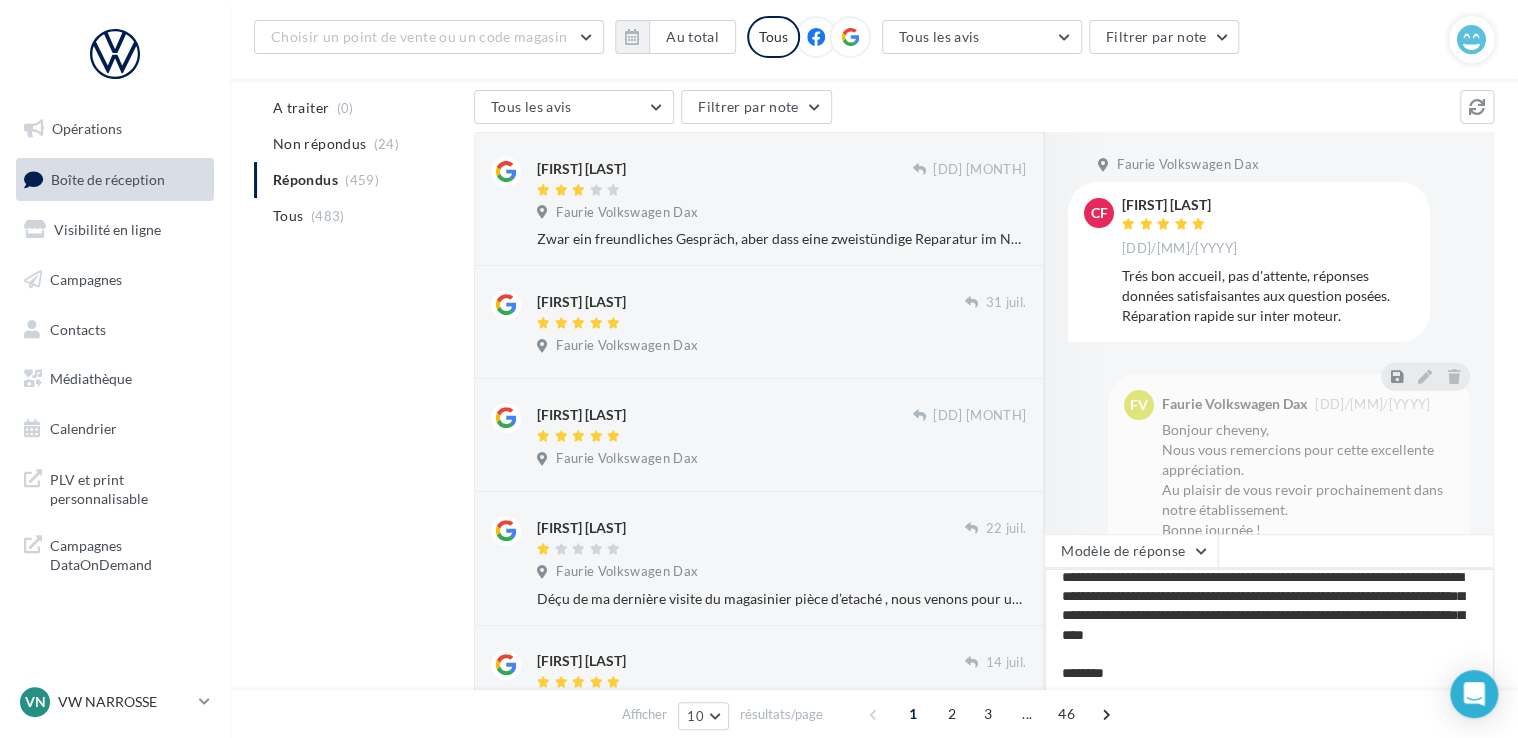 click on "**********" at bounding box center [1269, 630] 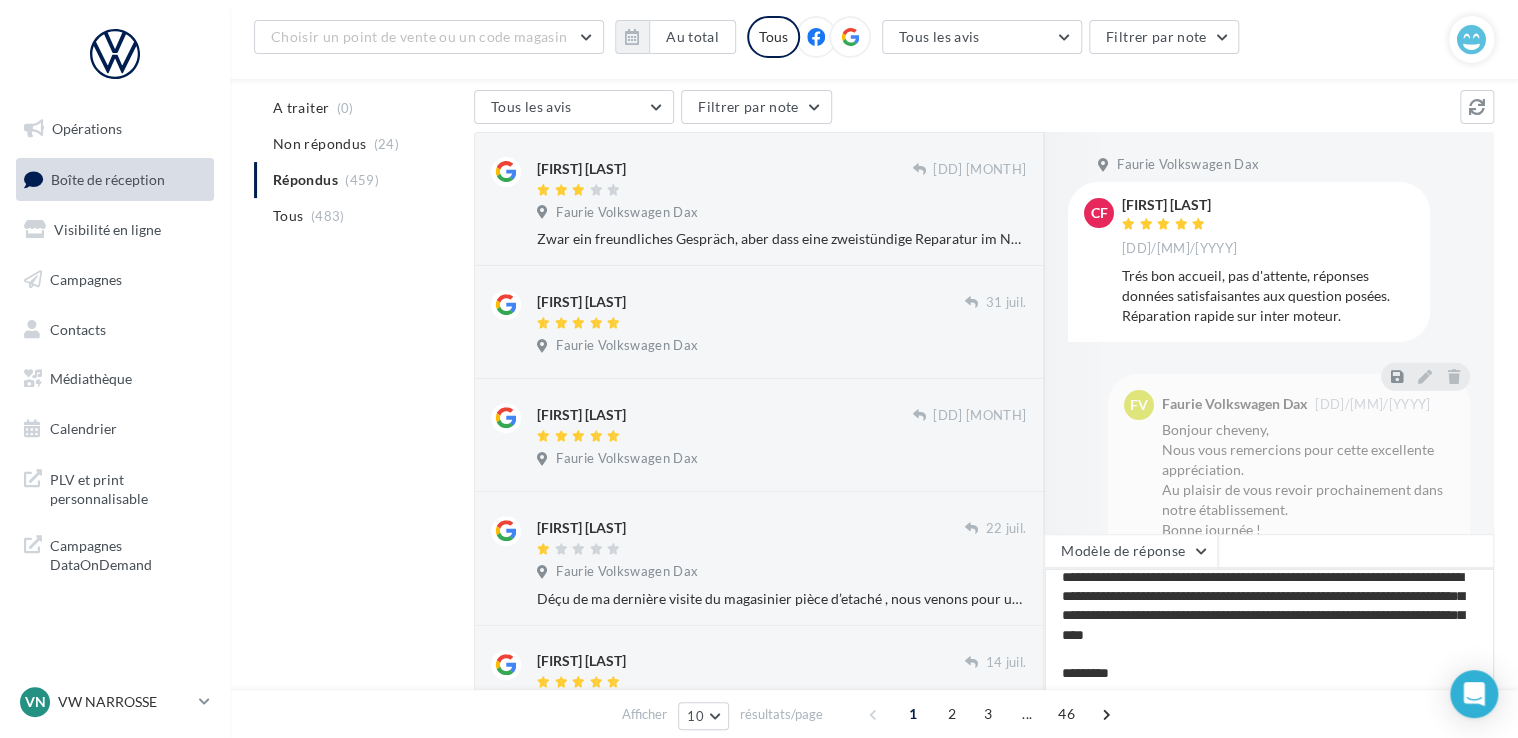 type on "**********" 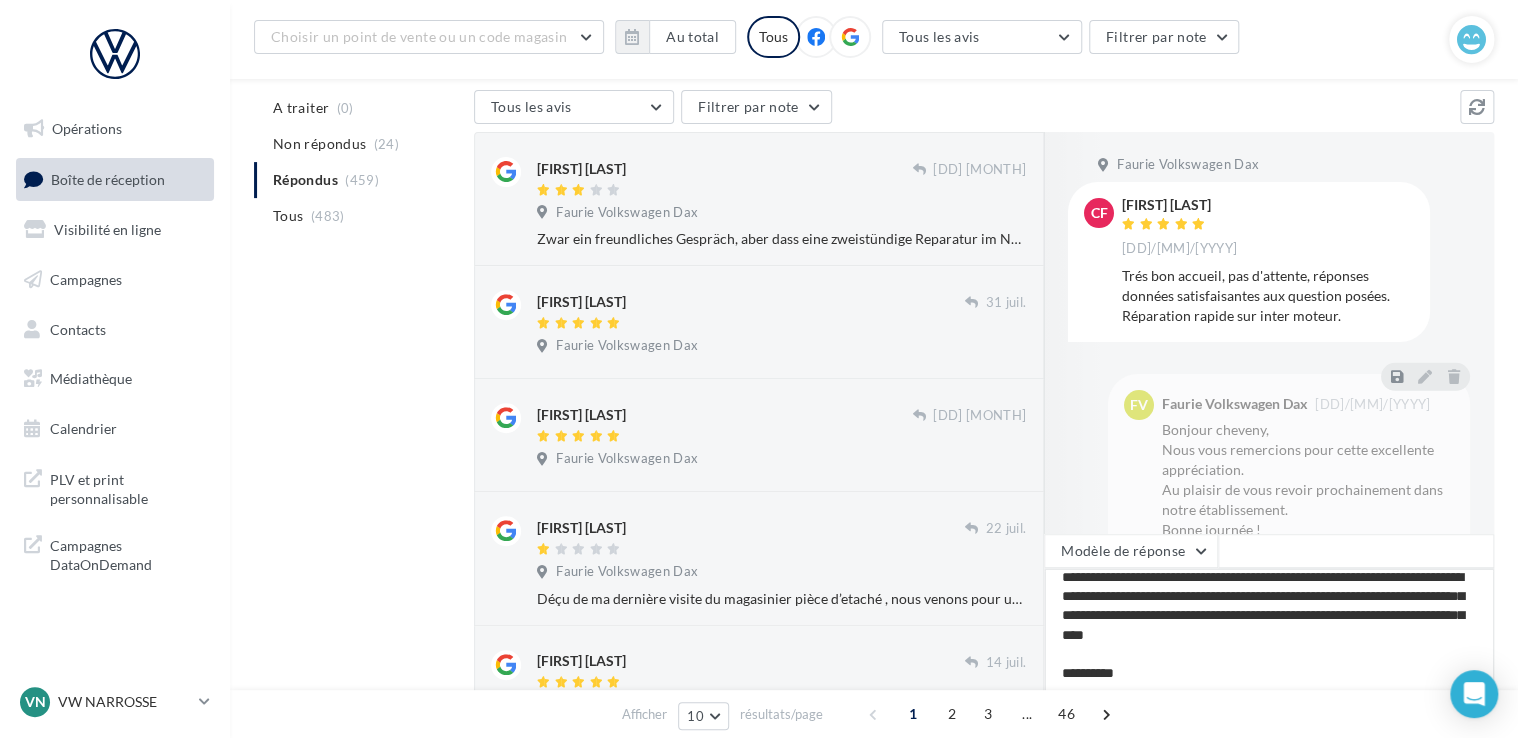 type on "**********" 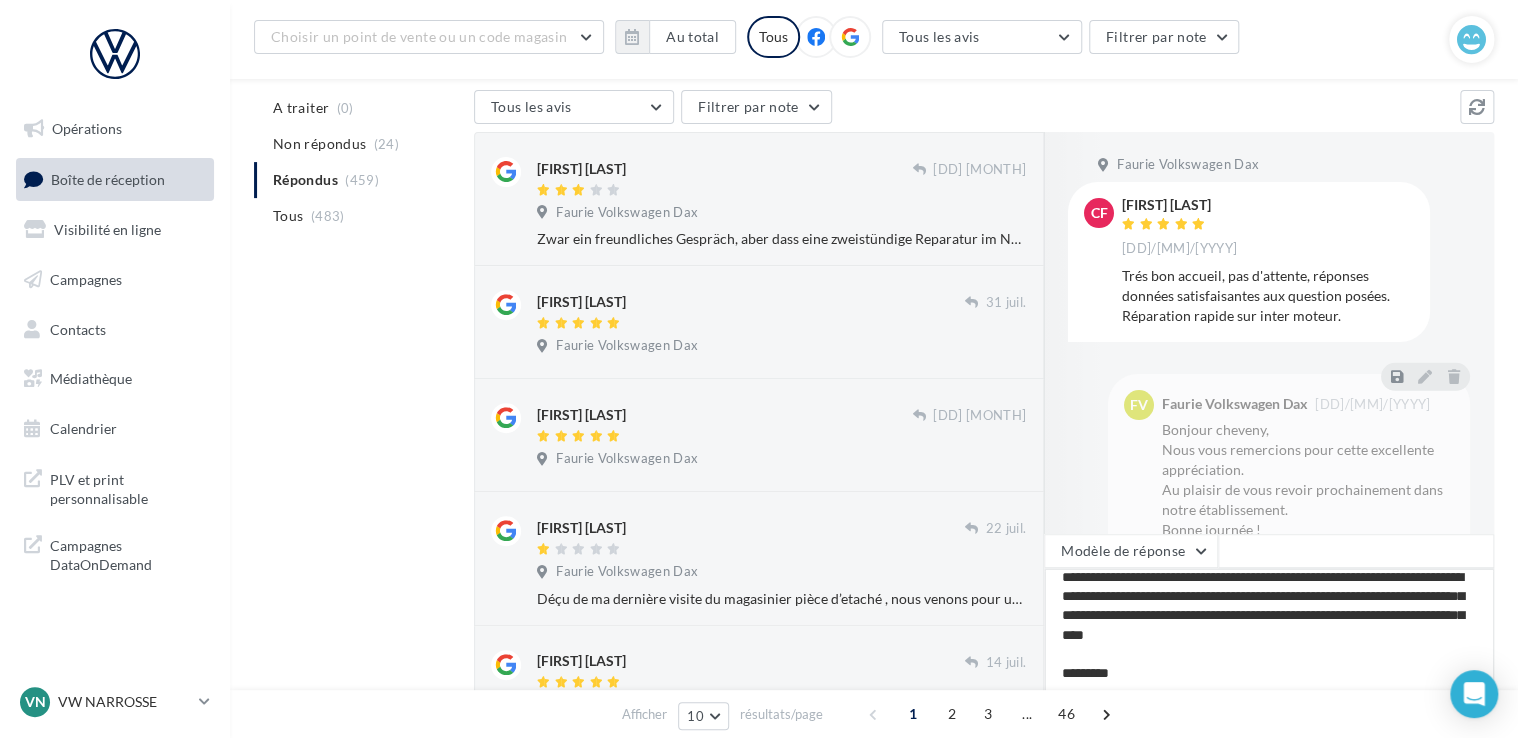 type on "**********" 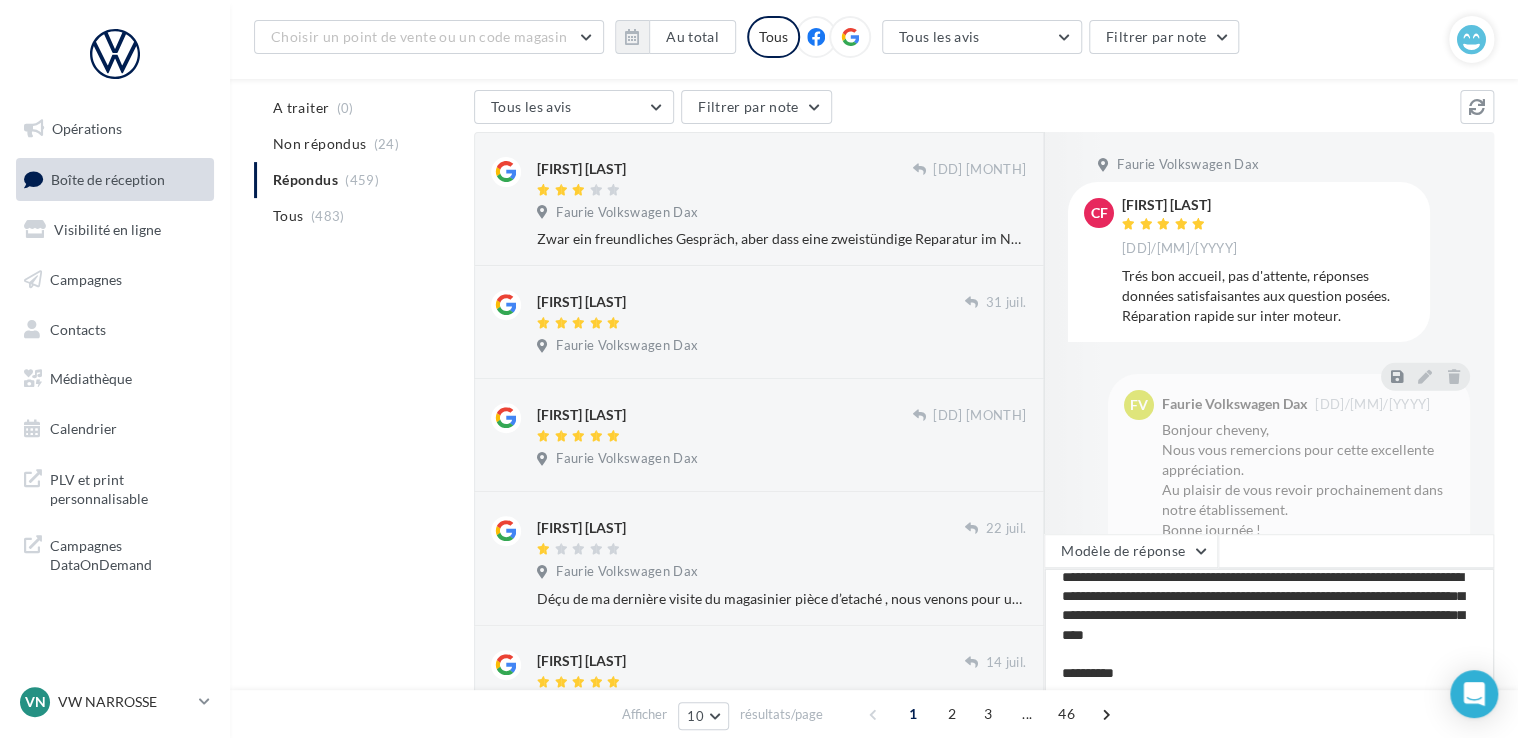 type on "**********" 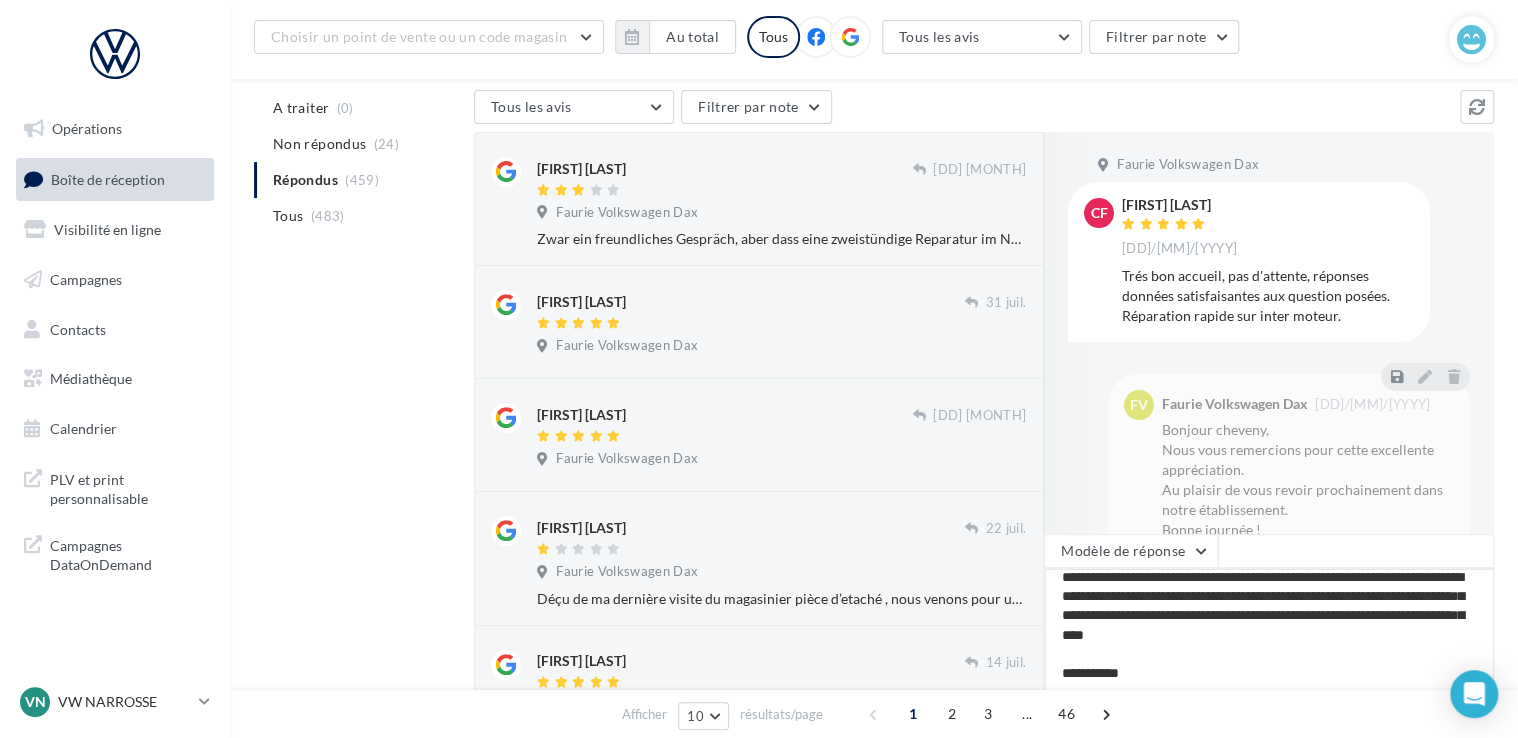 type on "**********" 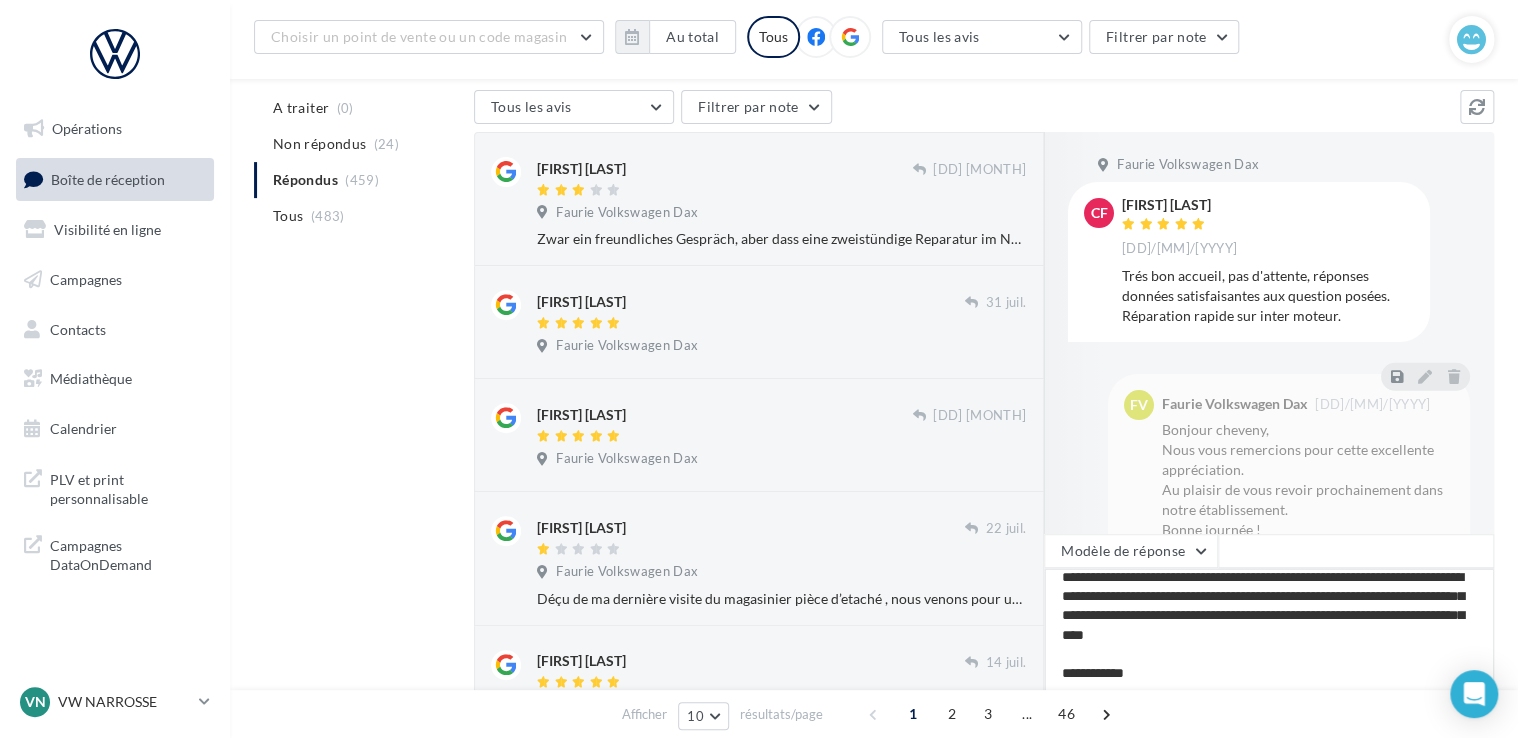 type on "**********" 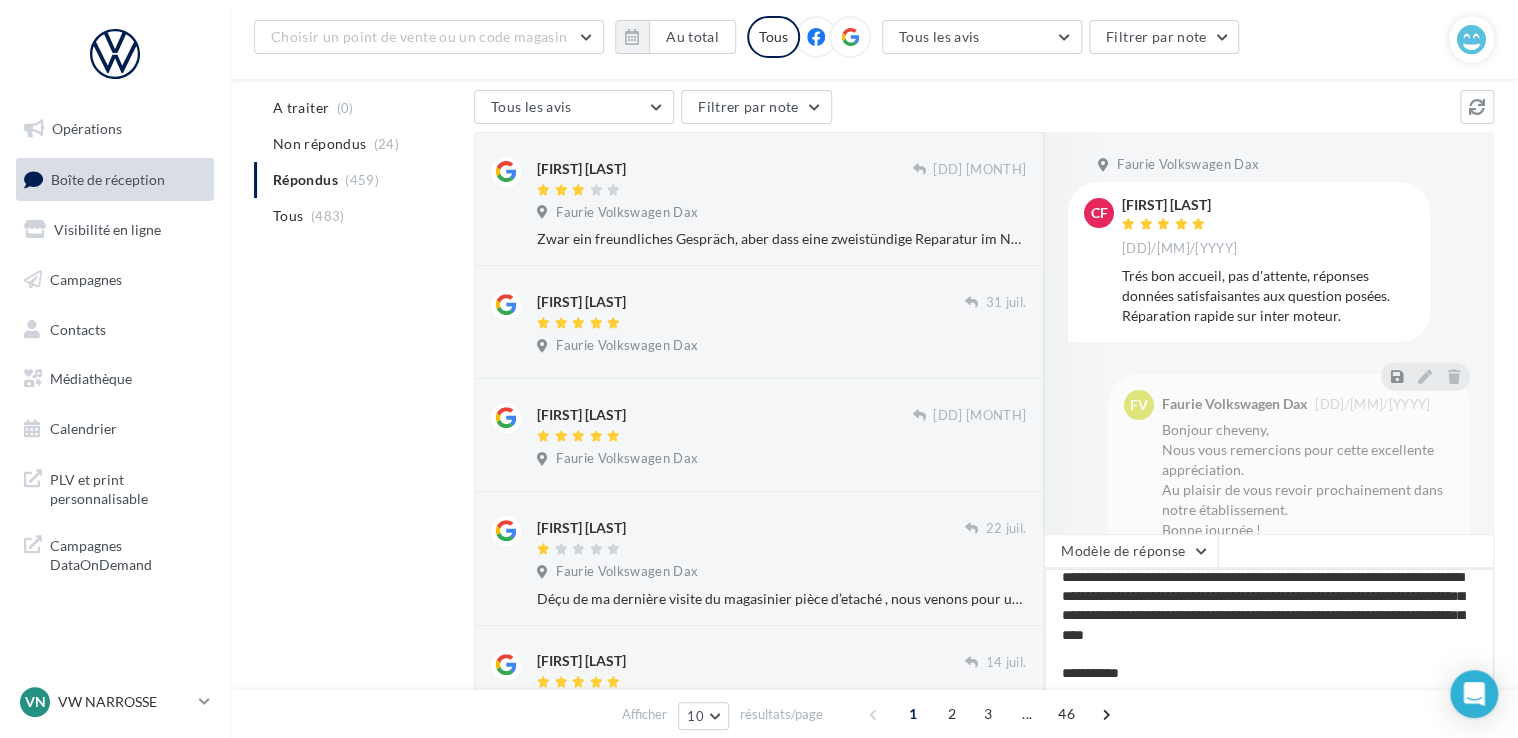 type on "**********" 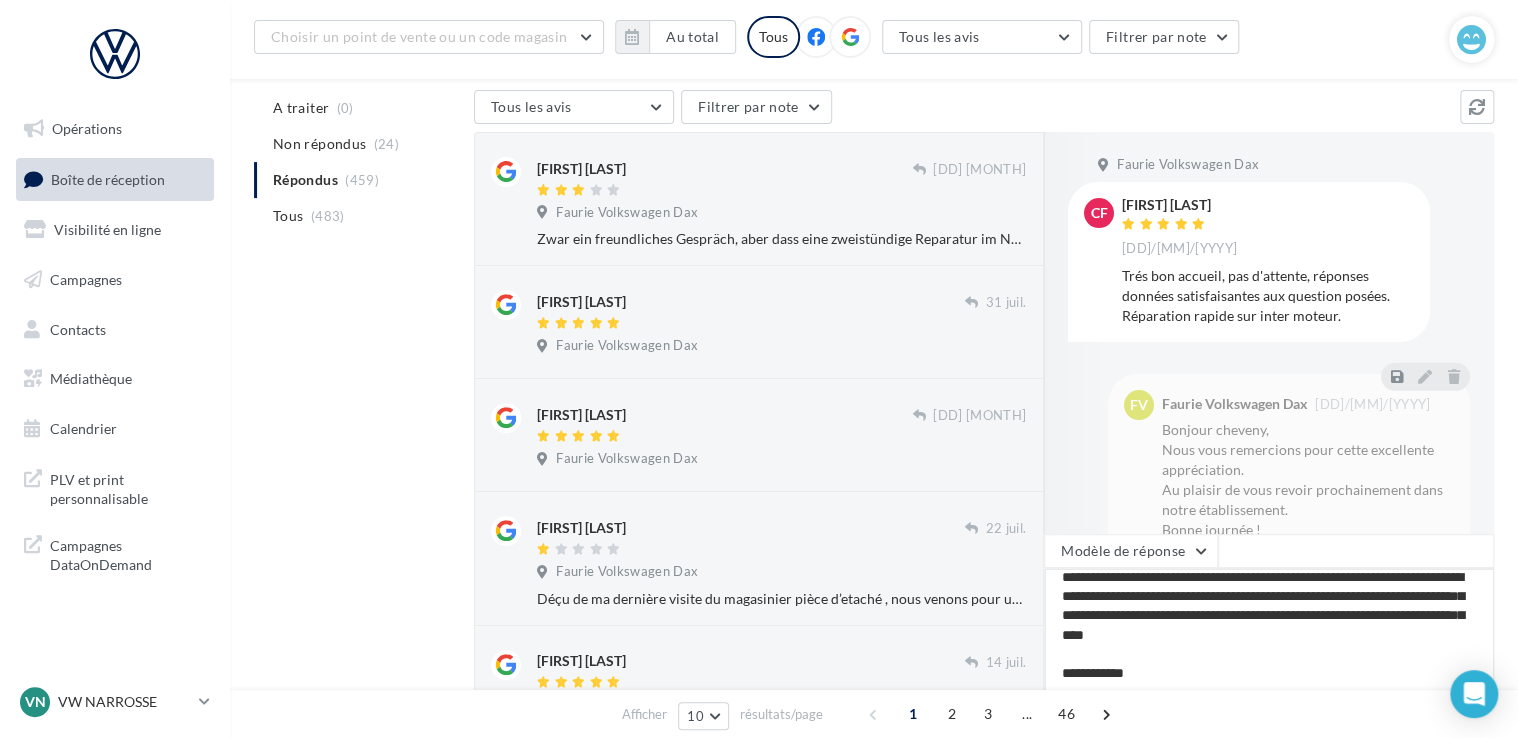 type on "**********" 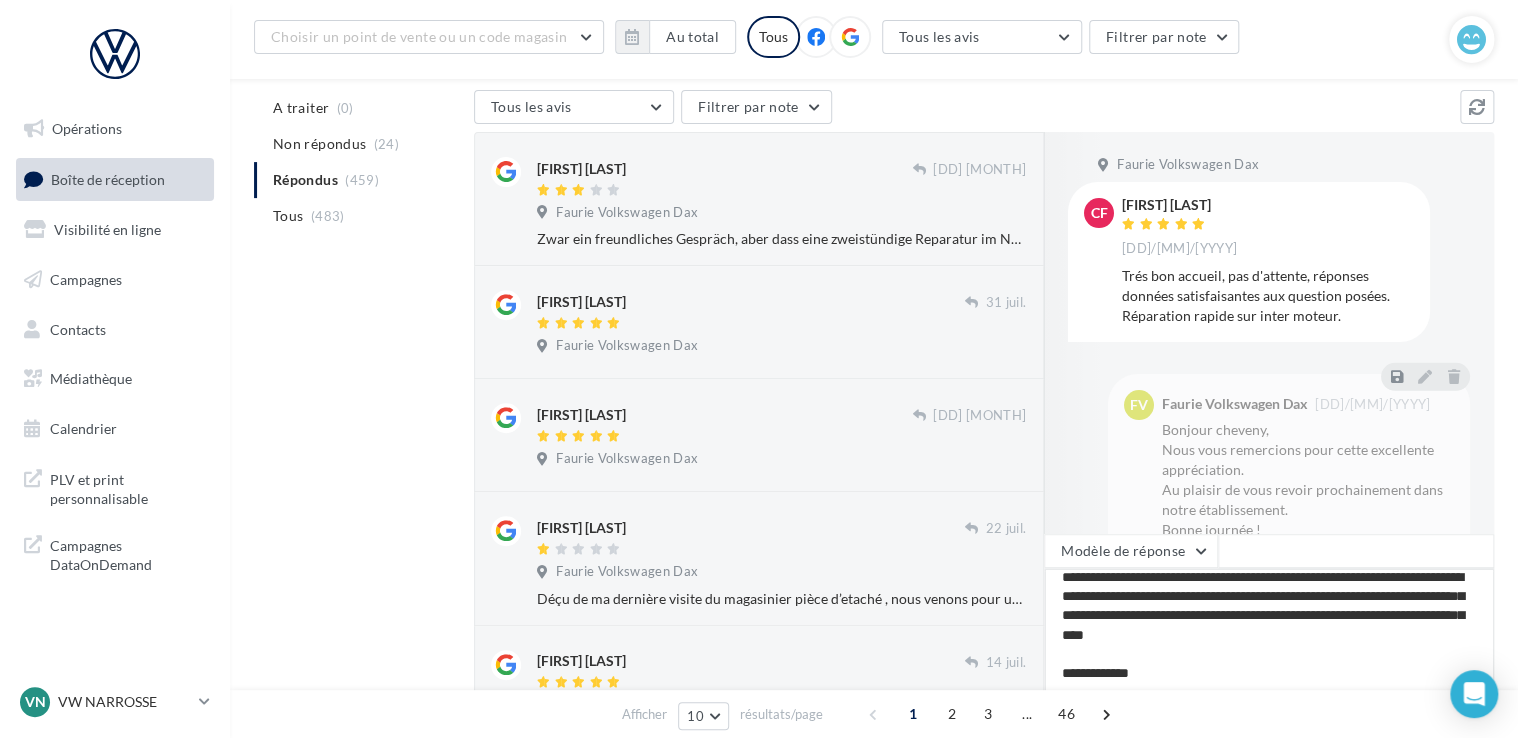 type on "**********" 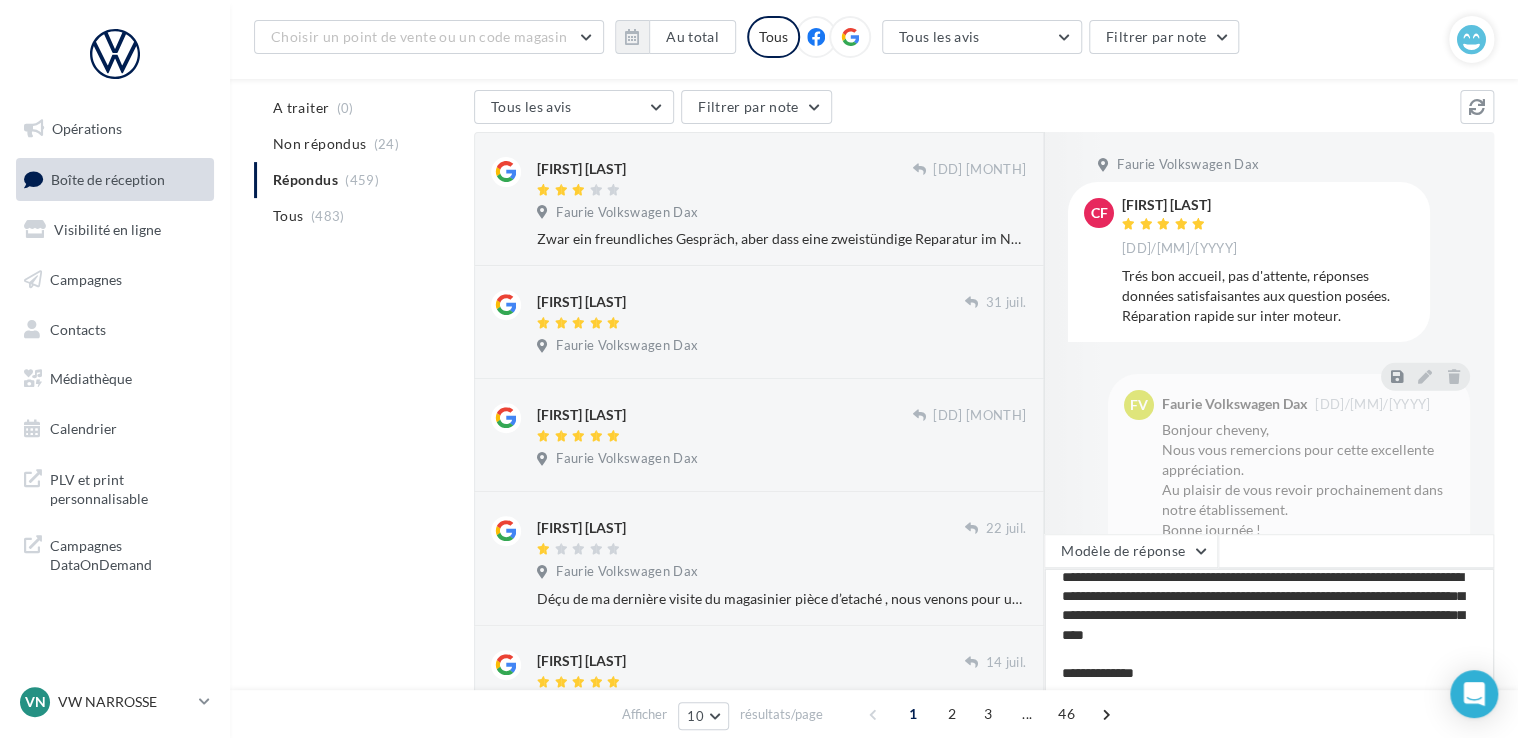 type on "**********" 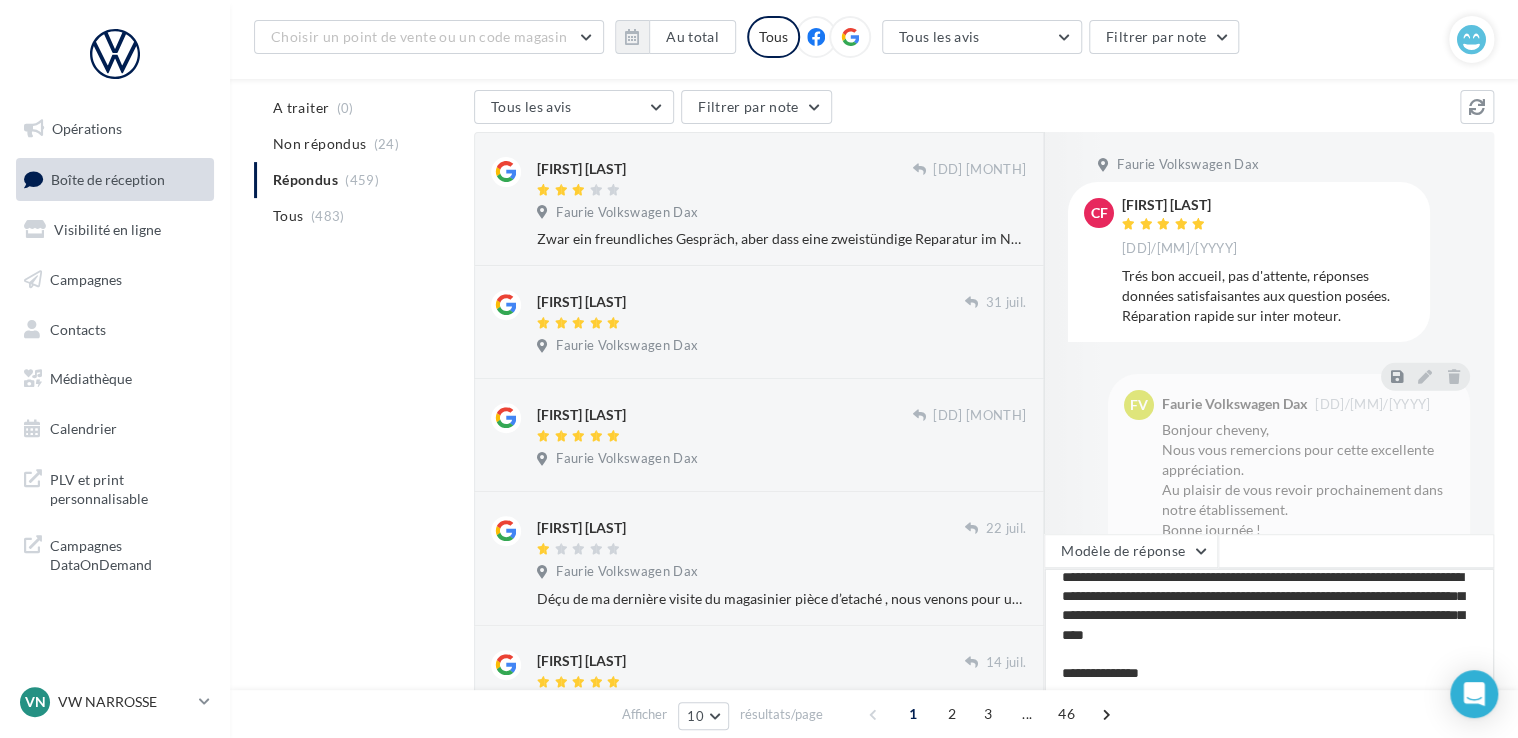type on "**********" 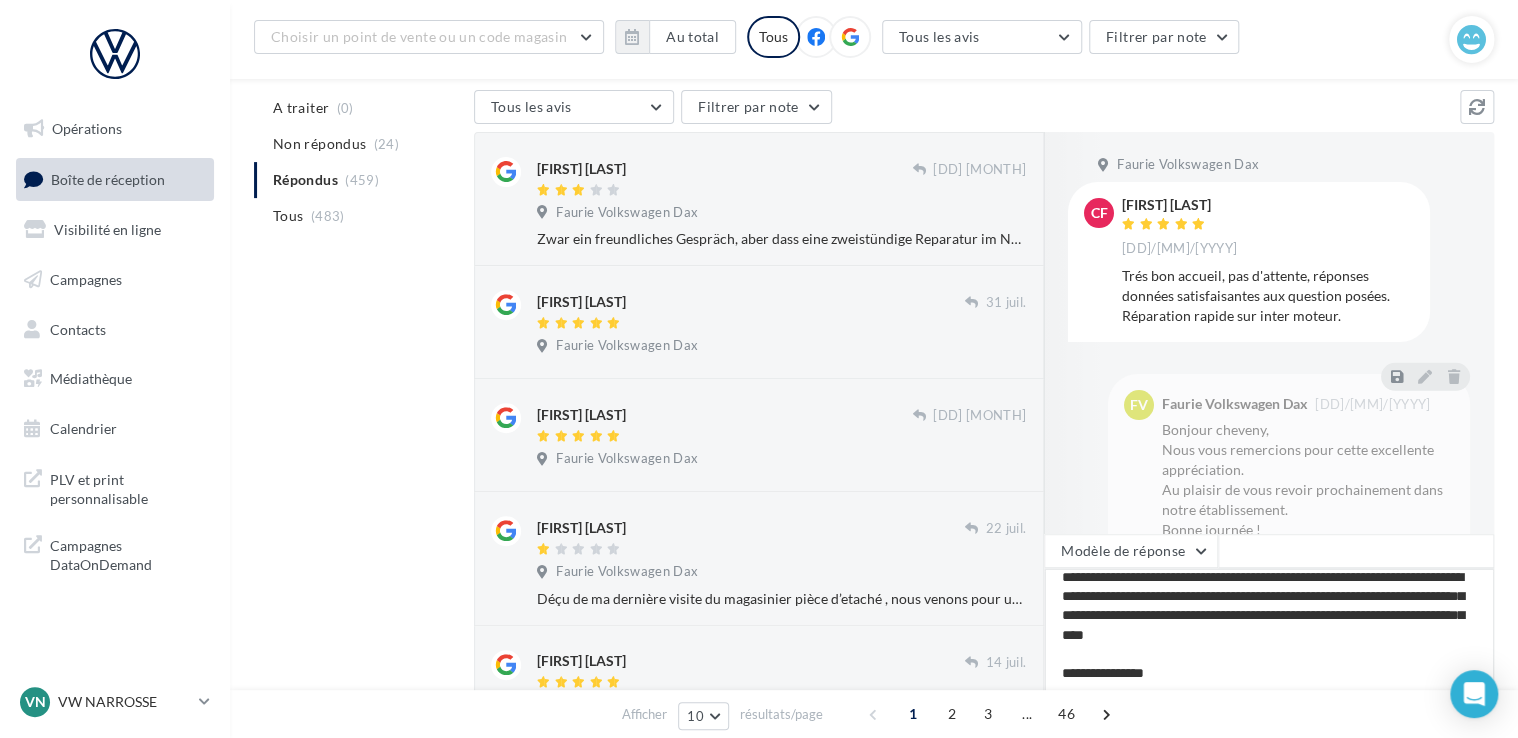 type on "**********" 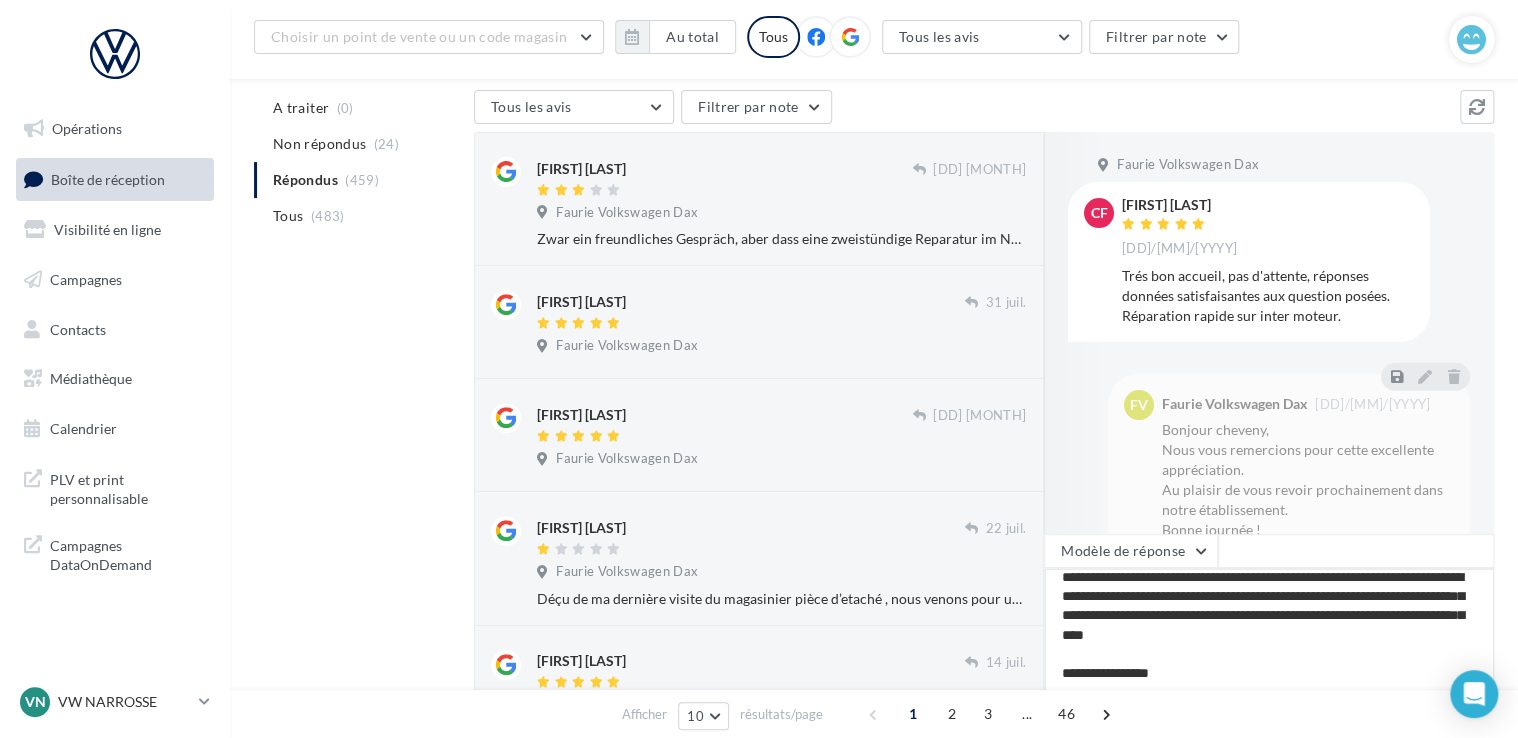 type on "**********" 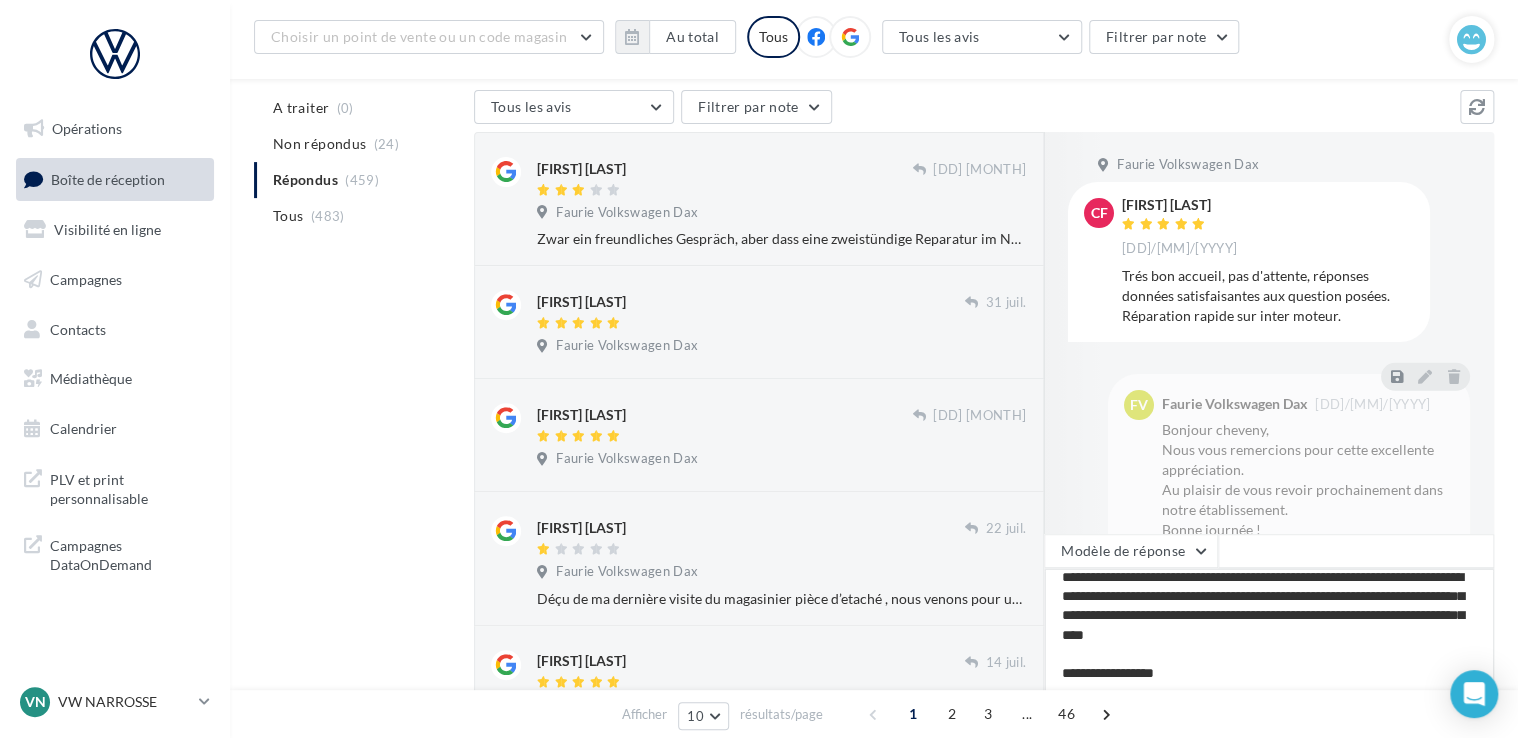type on "**********" 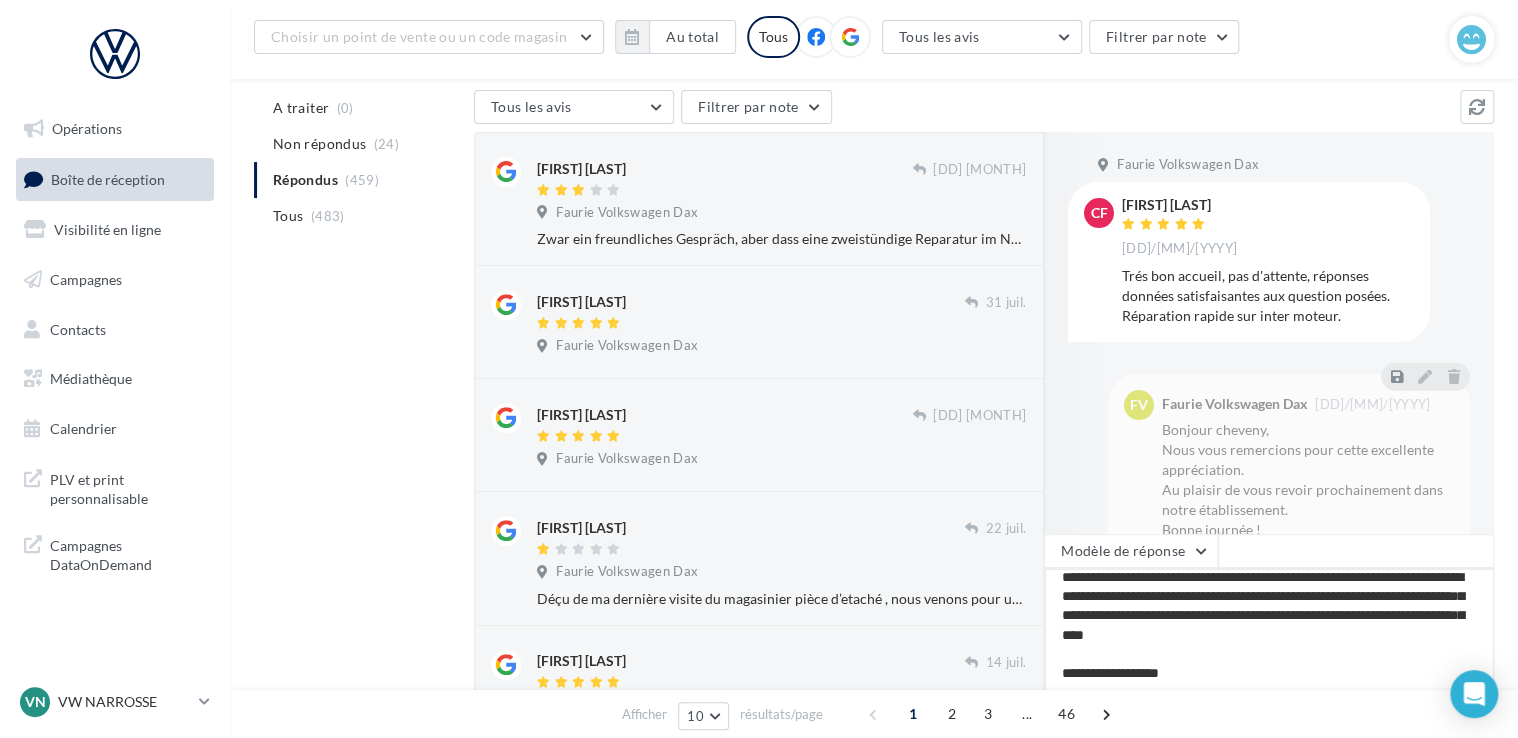 type on "**********" 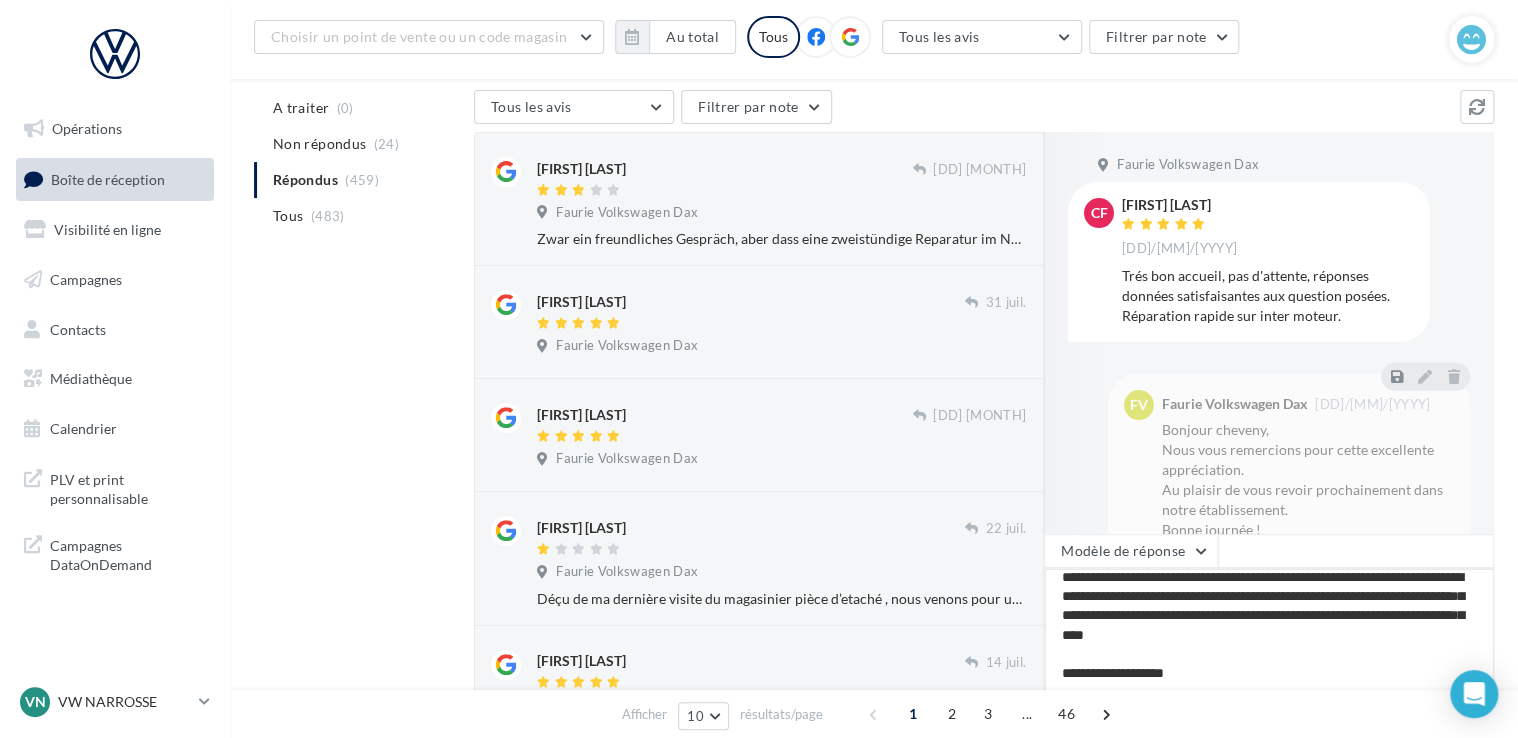 type on "**********" 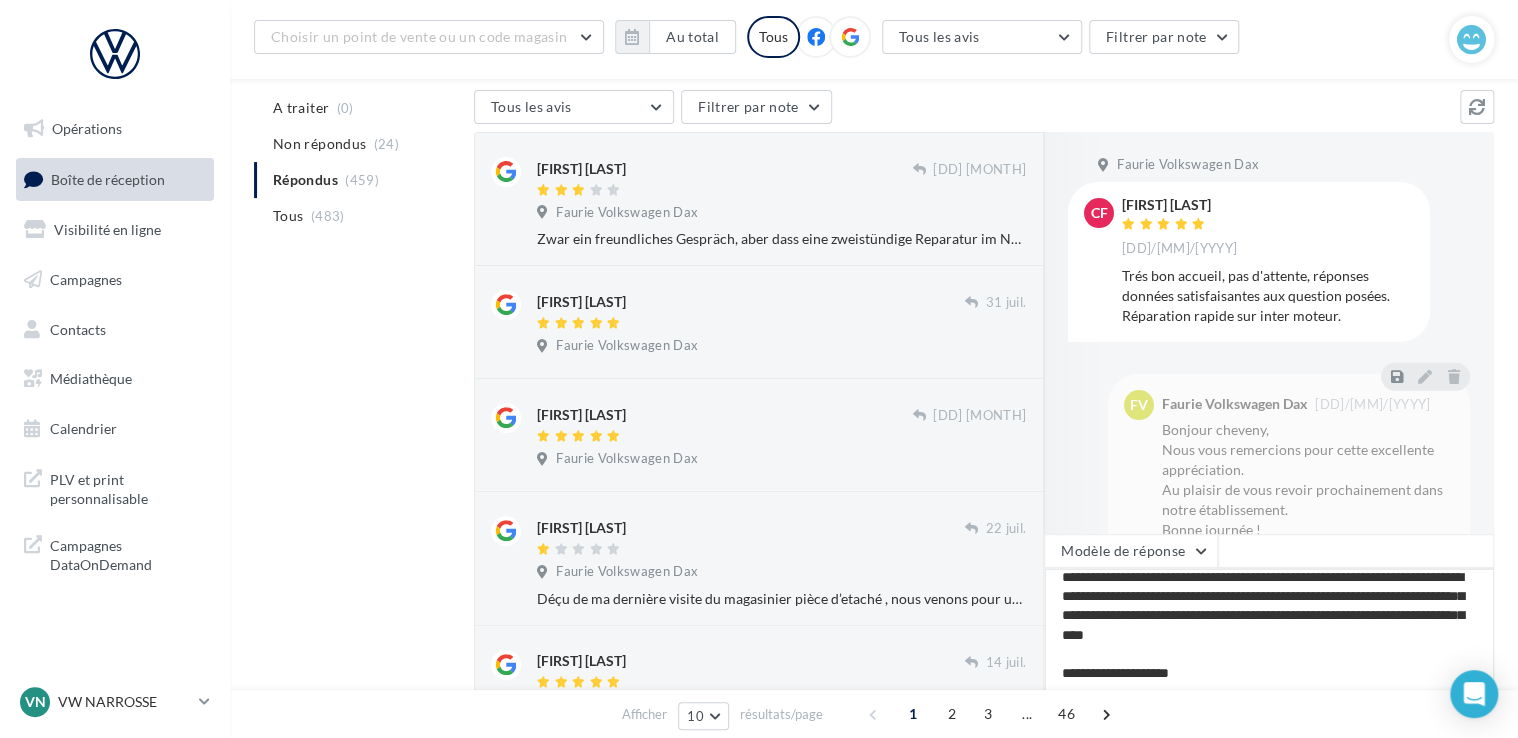 type on "**********" 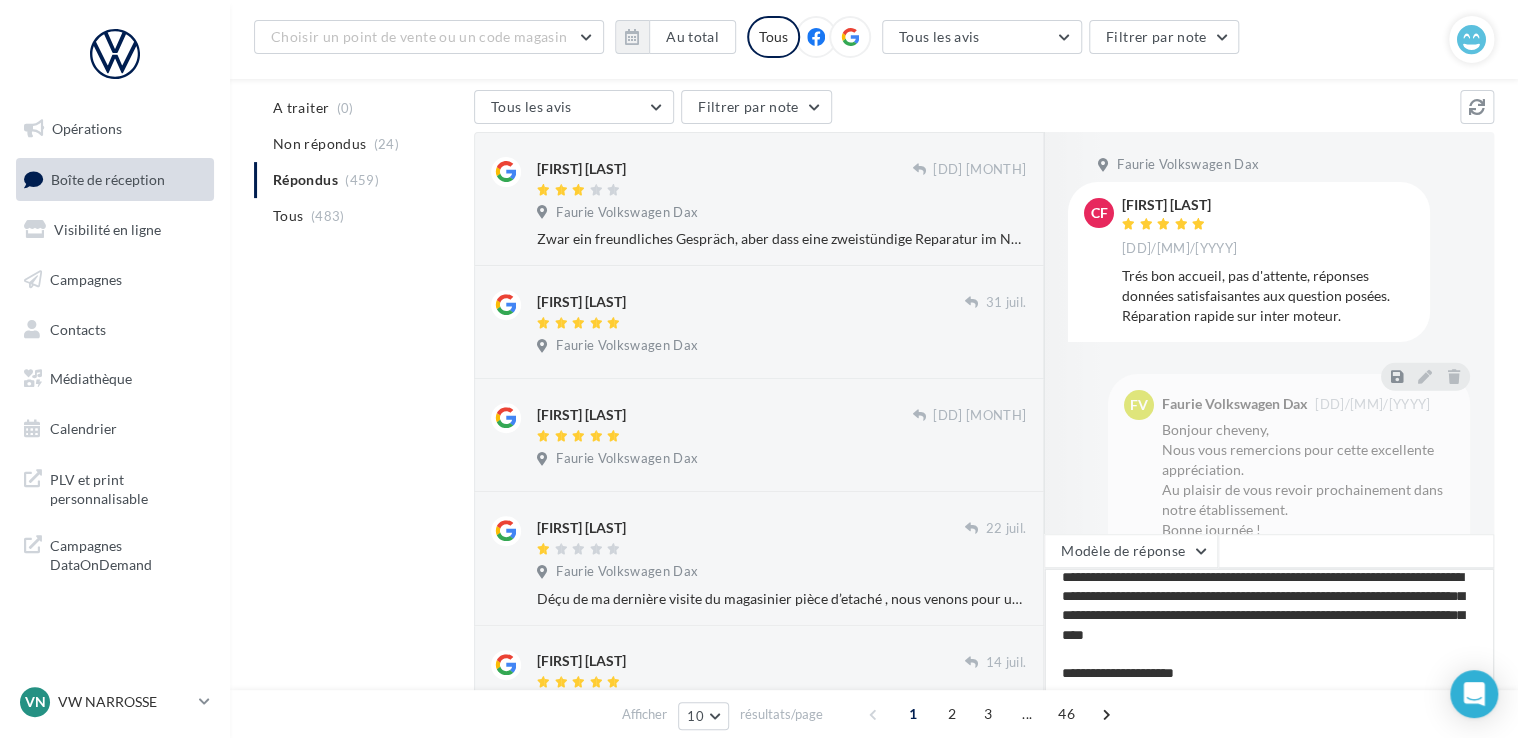 type on "**********" 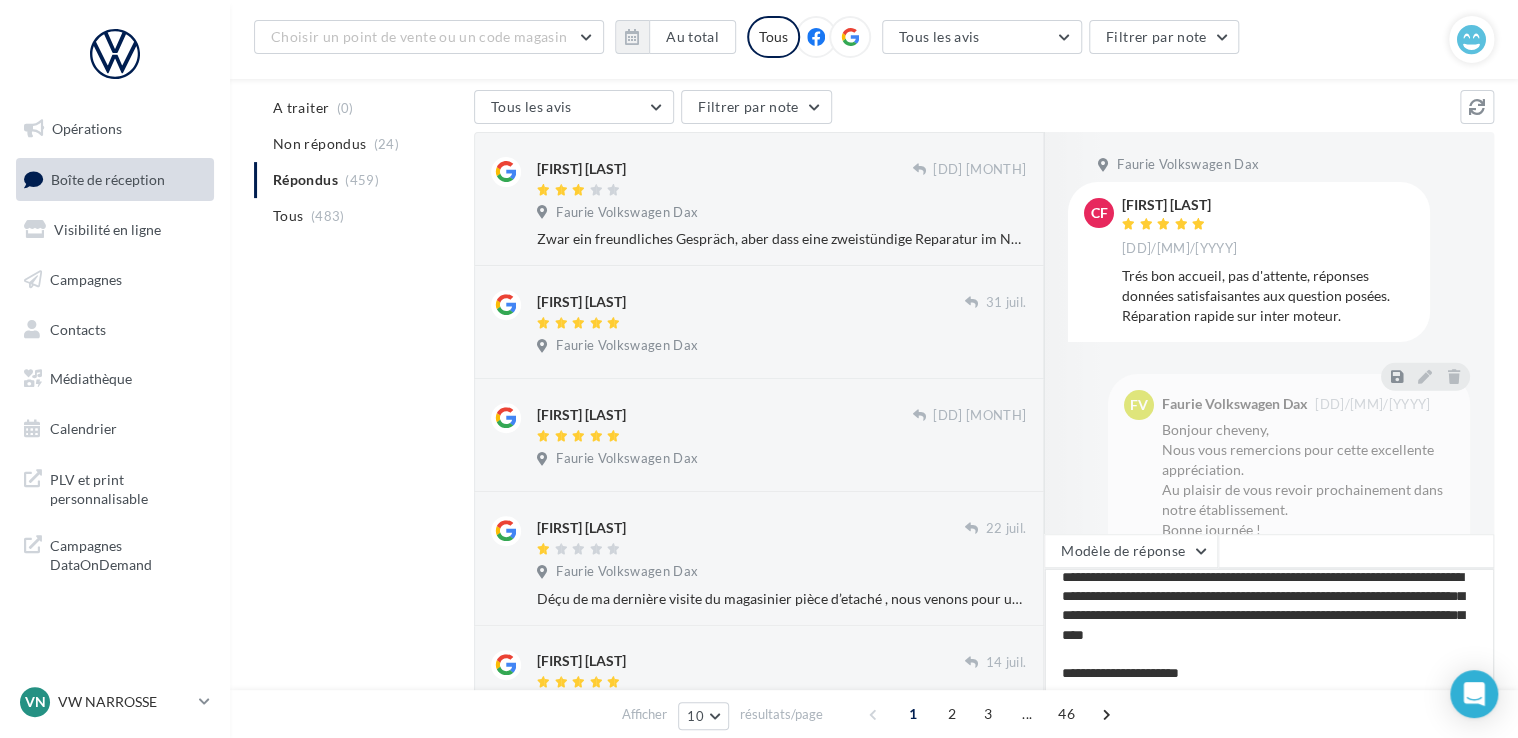 type on "**********" 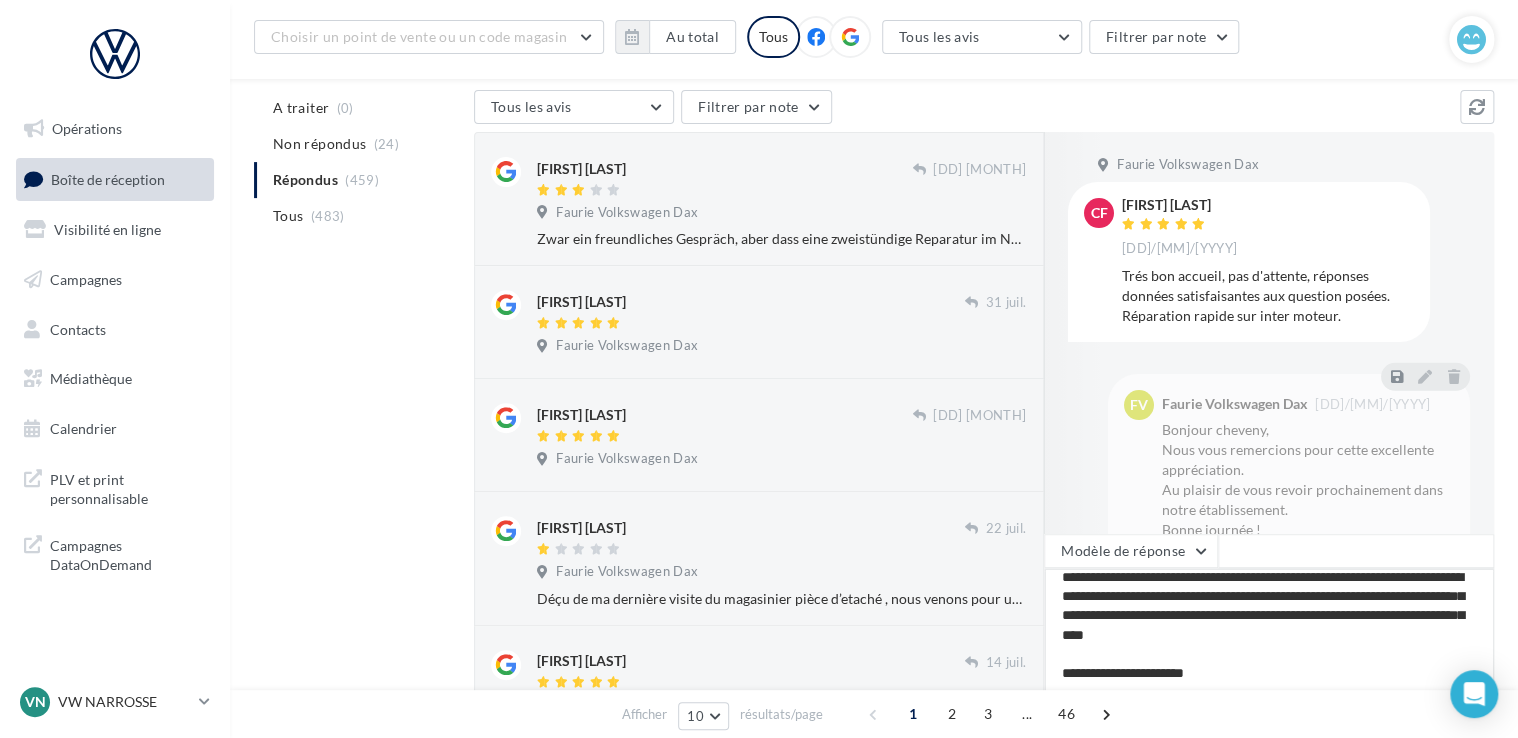 type on "**********" 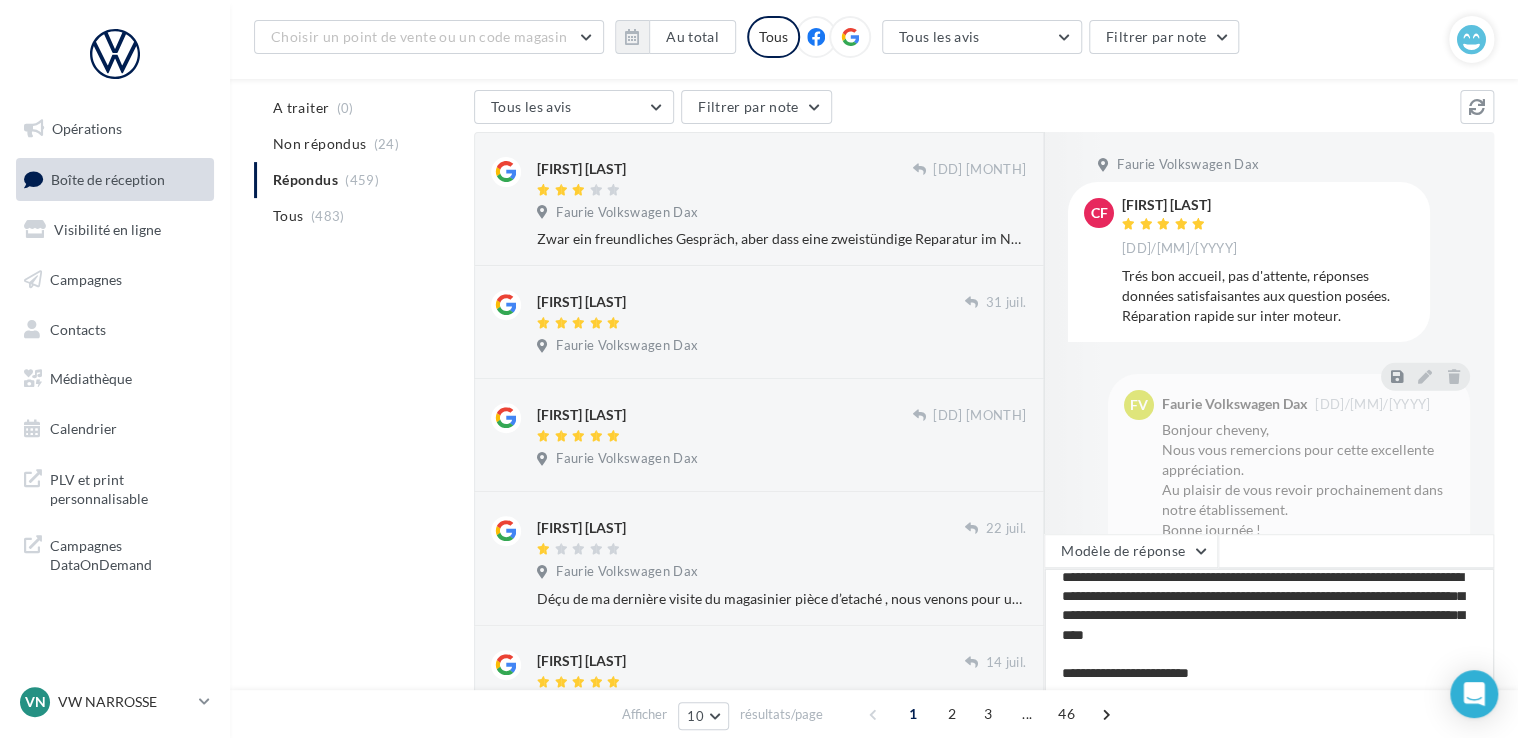 type on "**********" 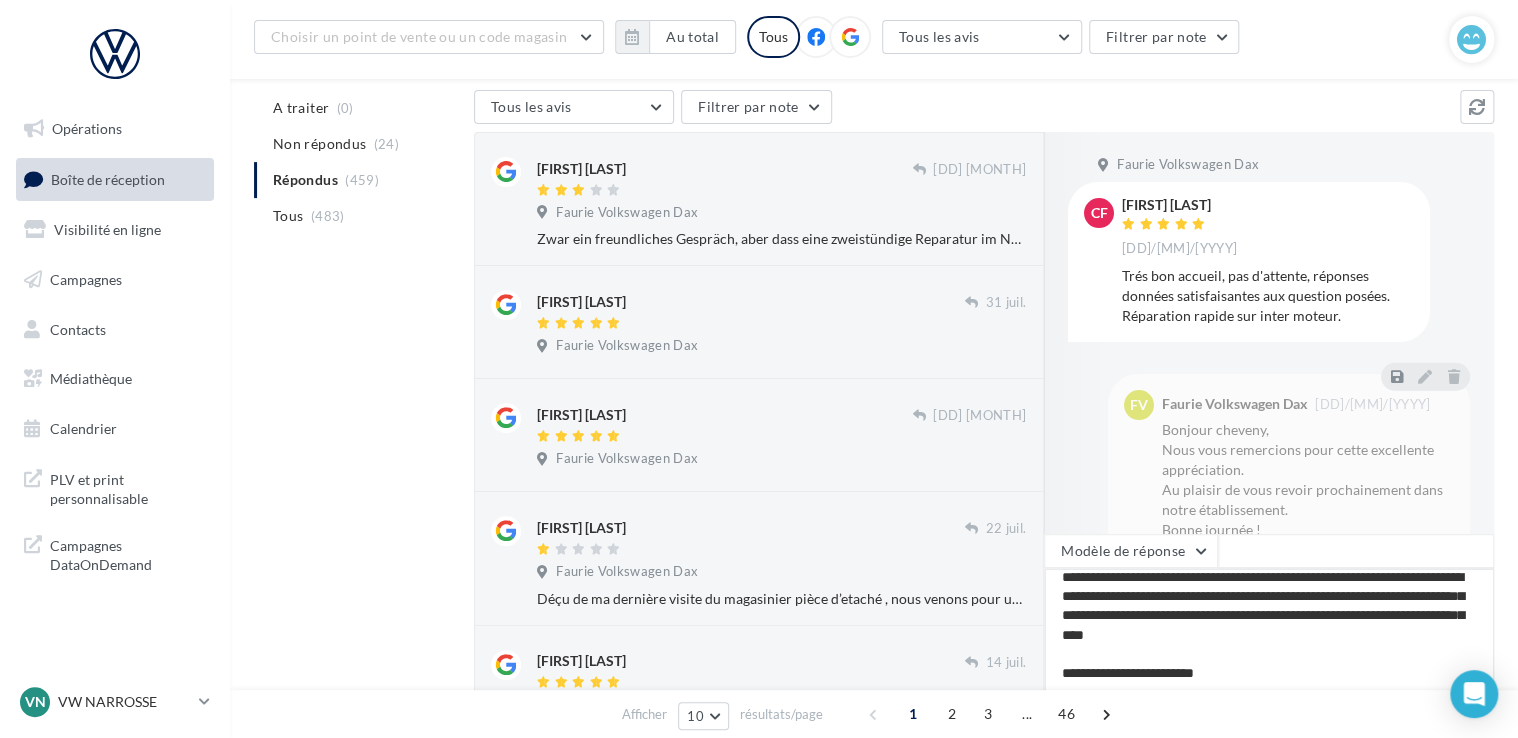 type on "**********" 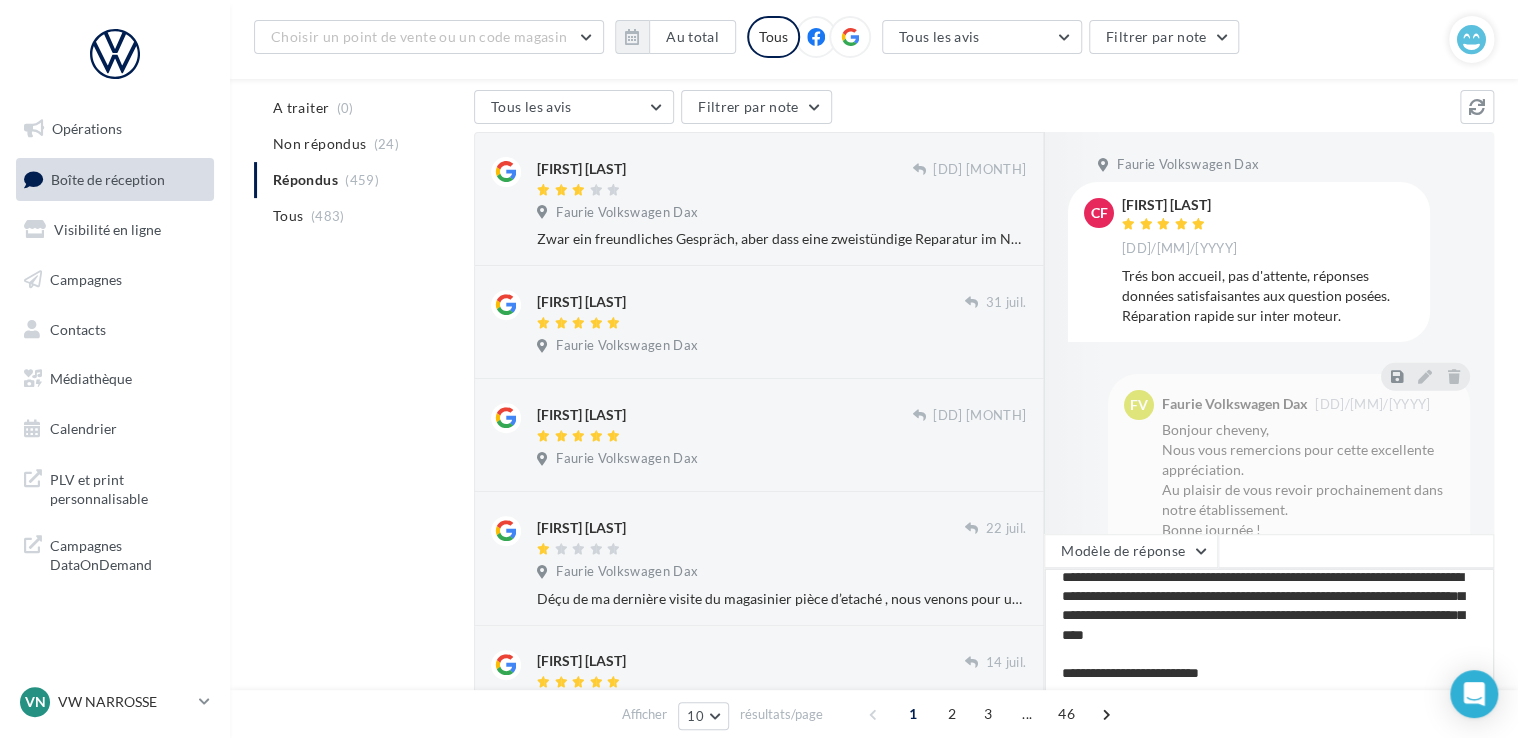 type on "**********" 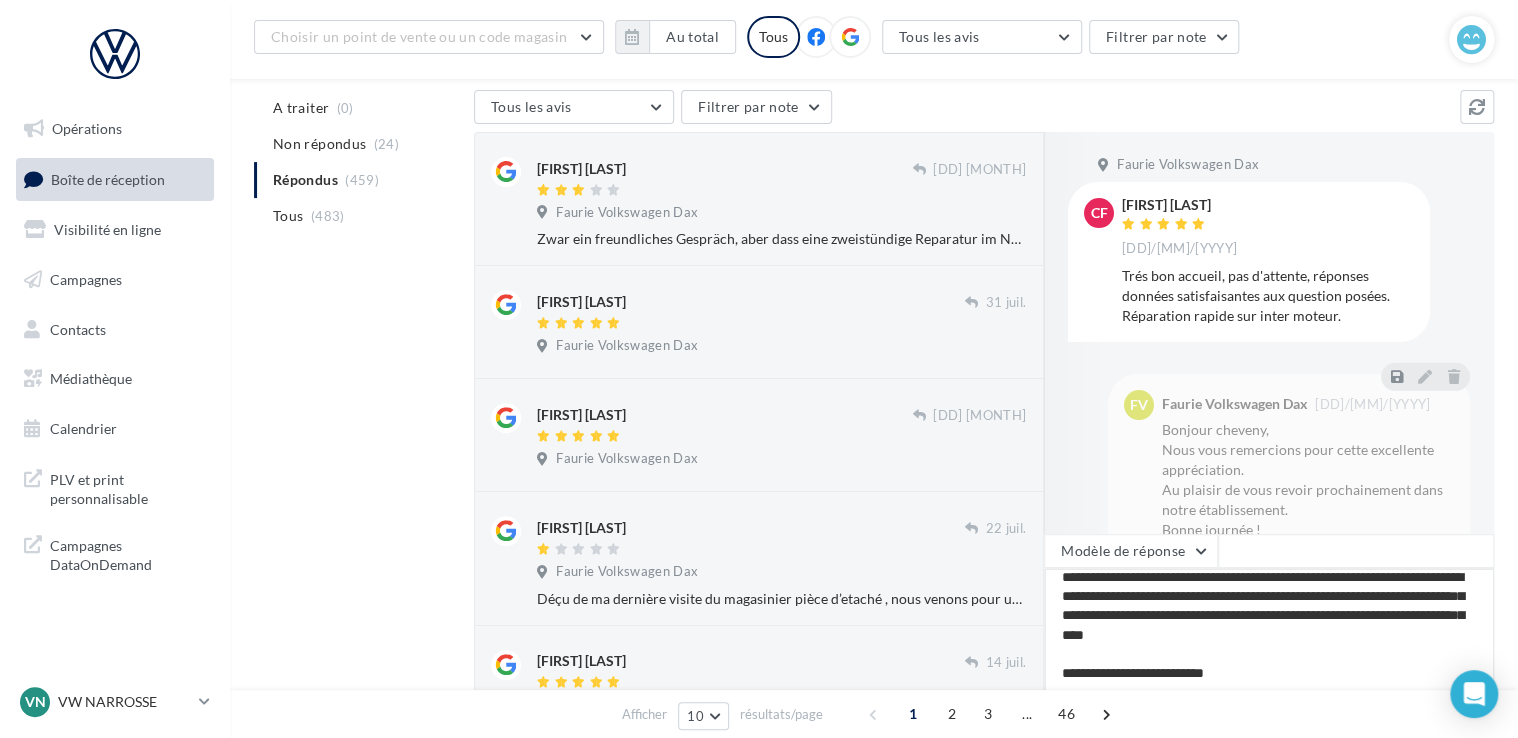 type on "**********" 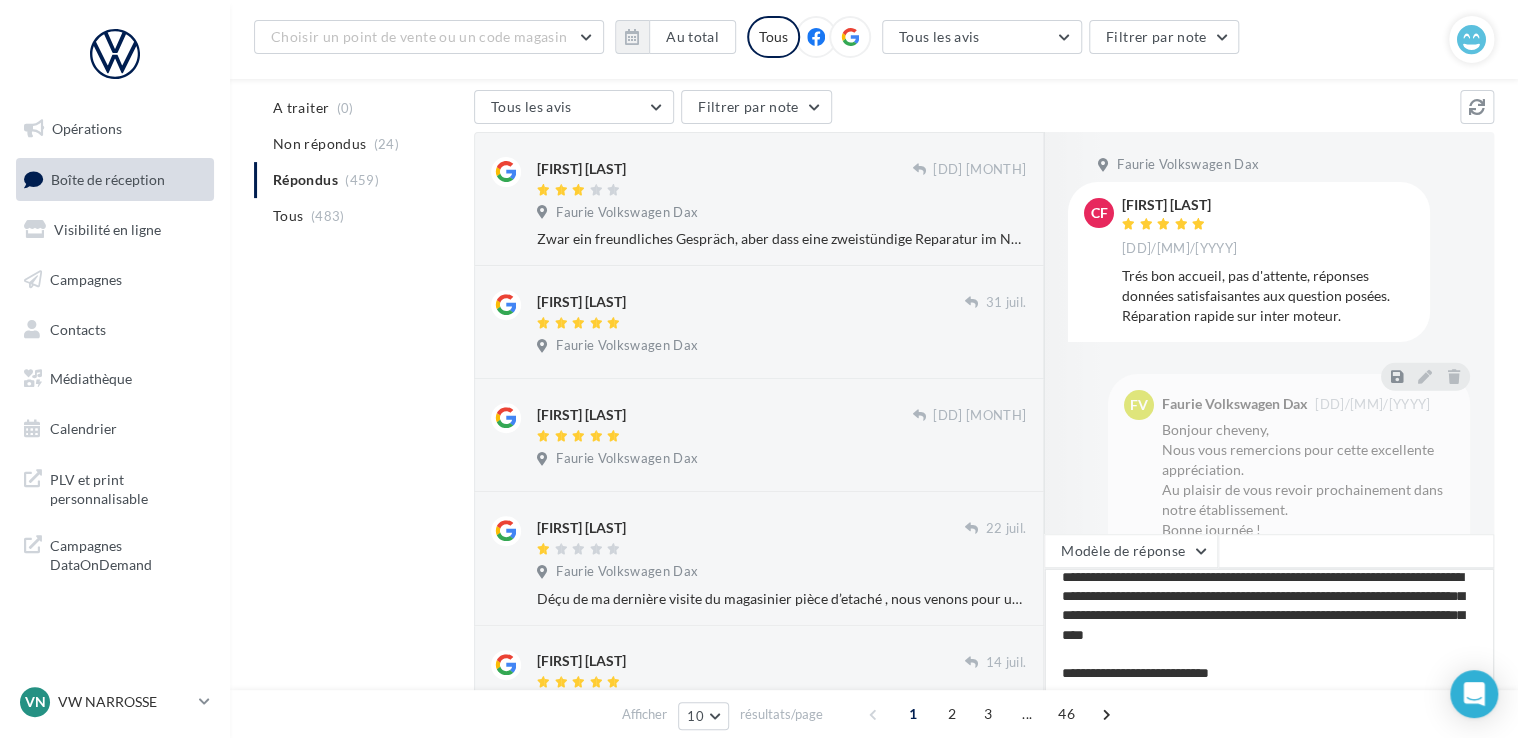 type on "**********" 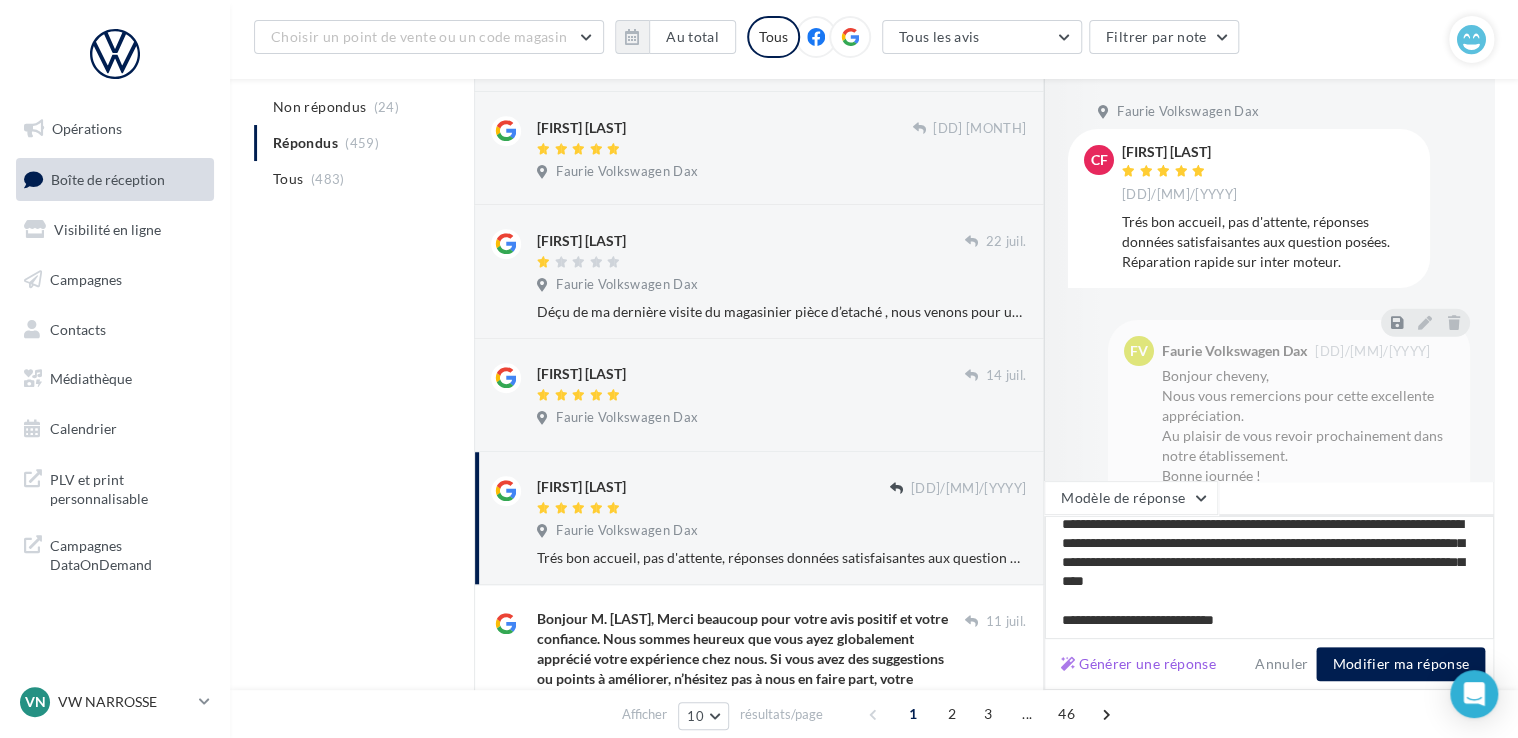 scroll, scrollTop: 500, scrollLeft: 0, axis: vertical 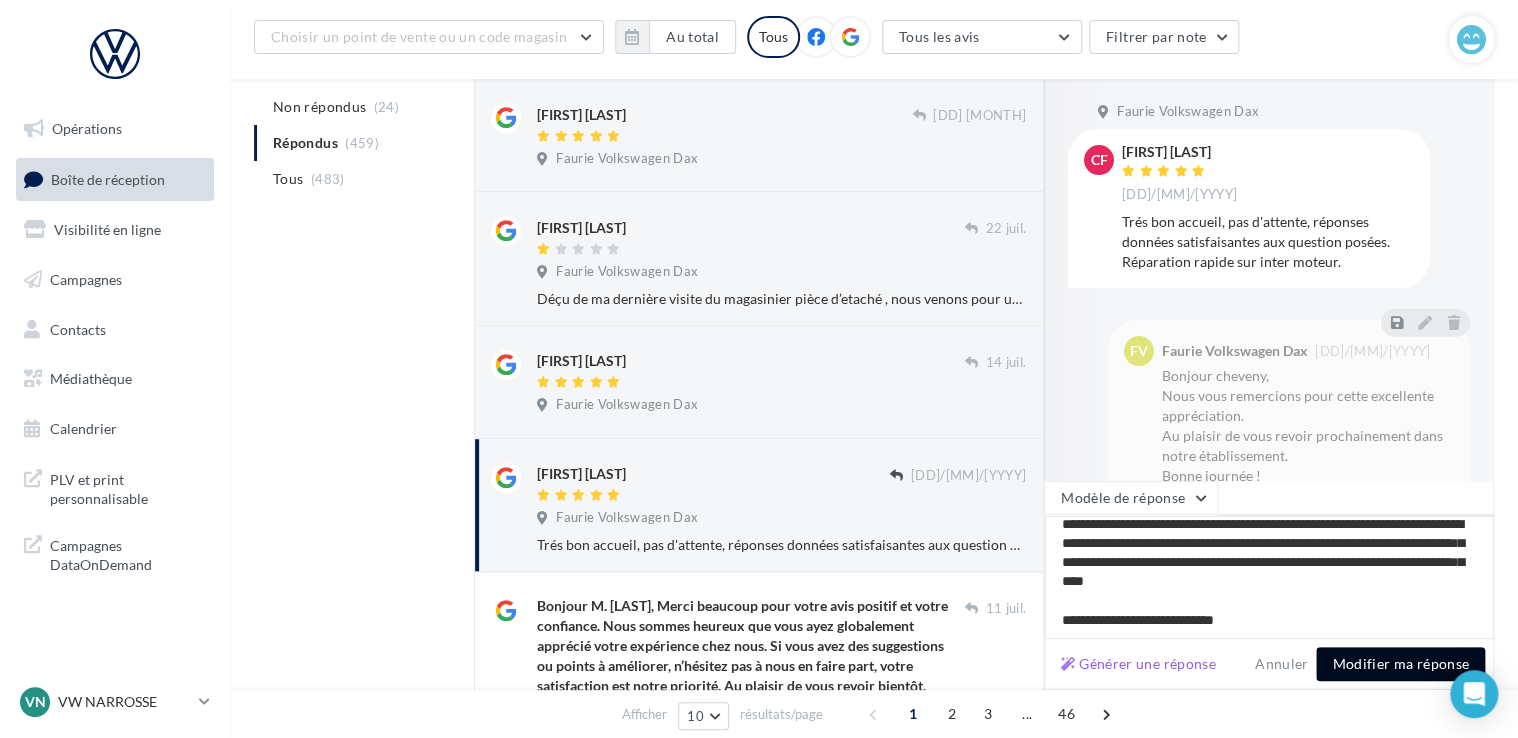 type on "**********" 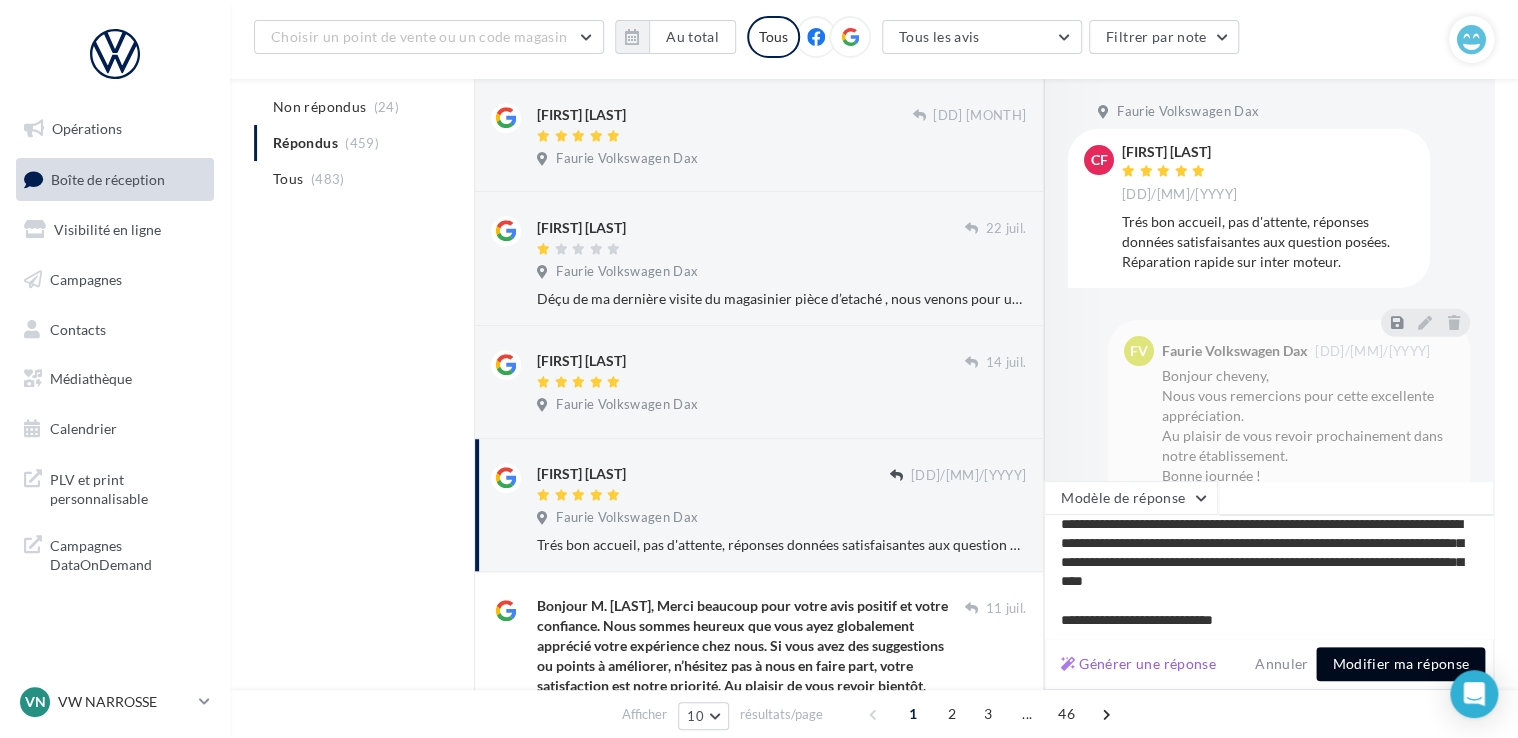 scroll, scrollTop: 48, scrollLeft: 0, axis: vertical 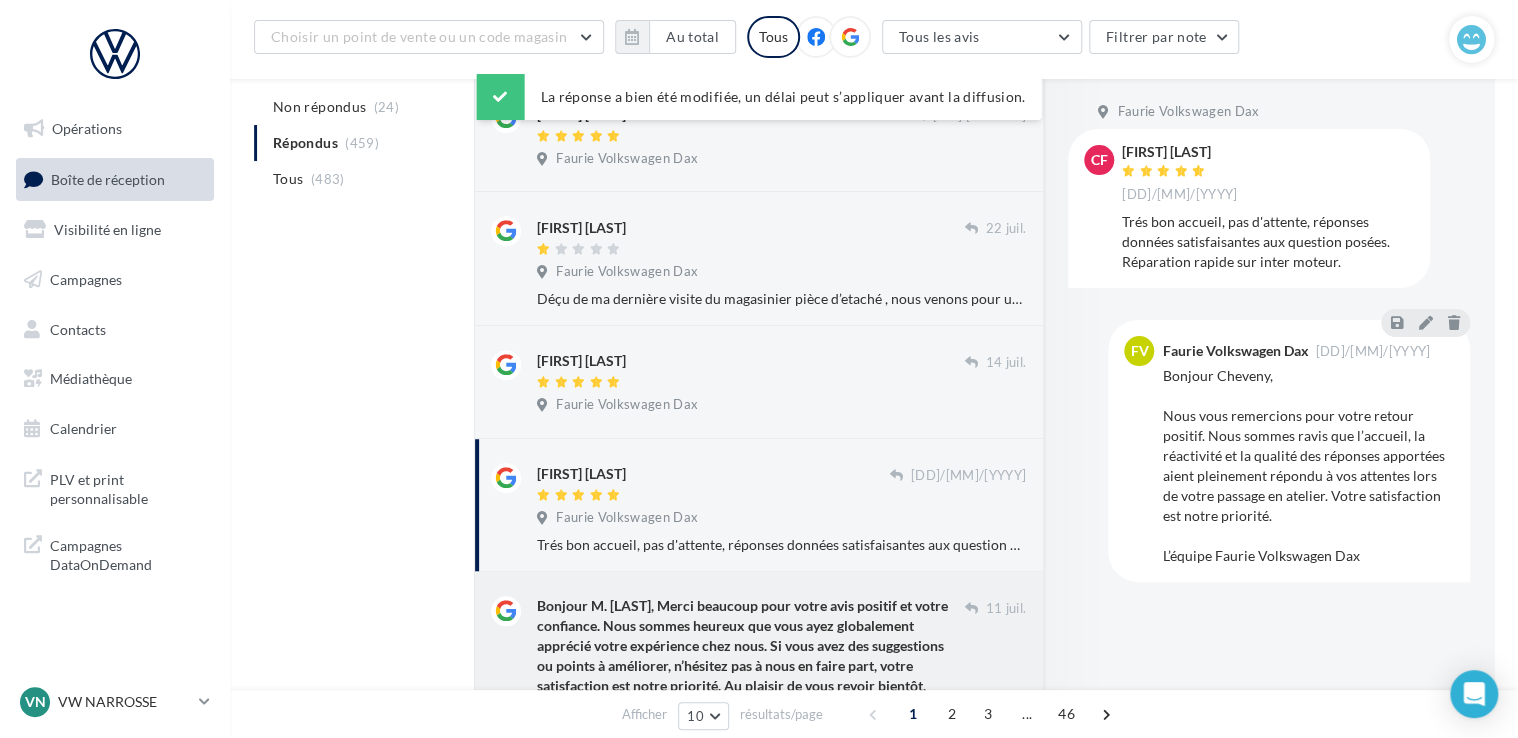 click on "Bonjour M. [LAST],
Merci beaucoup pour votre avis positif et votre confiance. Nous sommes heureux que vous ayez globalement apprécié votre expérience chez nous. Si vous avez des suggestions ou points à améliorer, n’hésitez pas à nous en faire part, votre satisfaction est notre priorité.
Au plaisir de vous revoir bientôt,
L’équipe Faurie Volkswagen Dax" at bounding box center (751, 666) 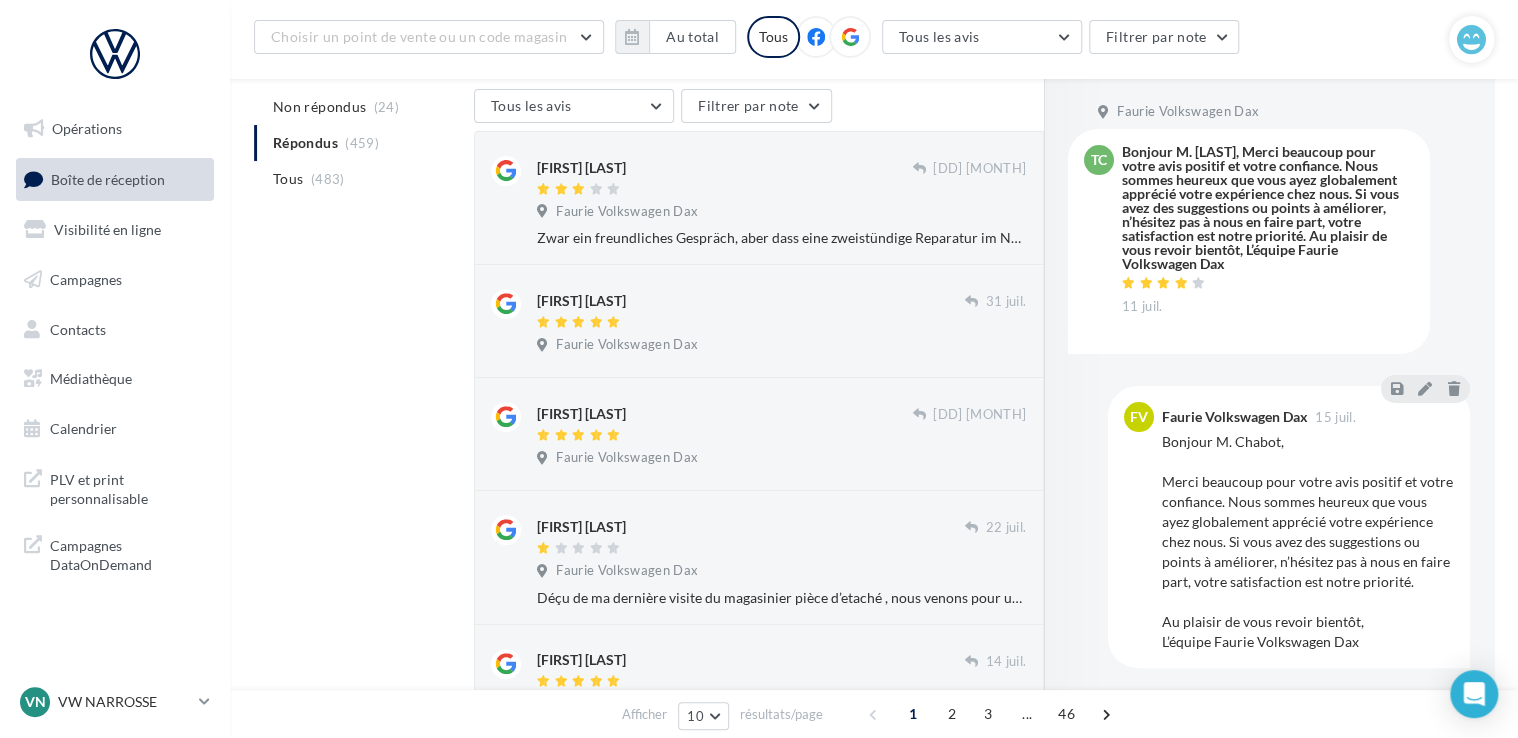 scroll, scrollTop: 200, scrollLeft: 0, axis: vertical 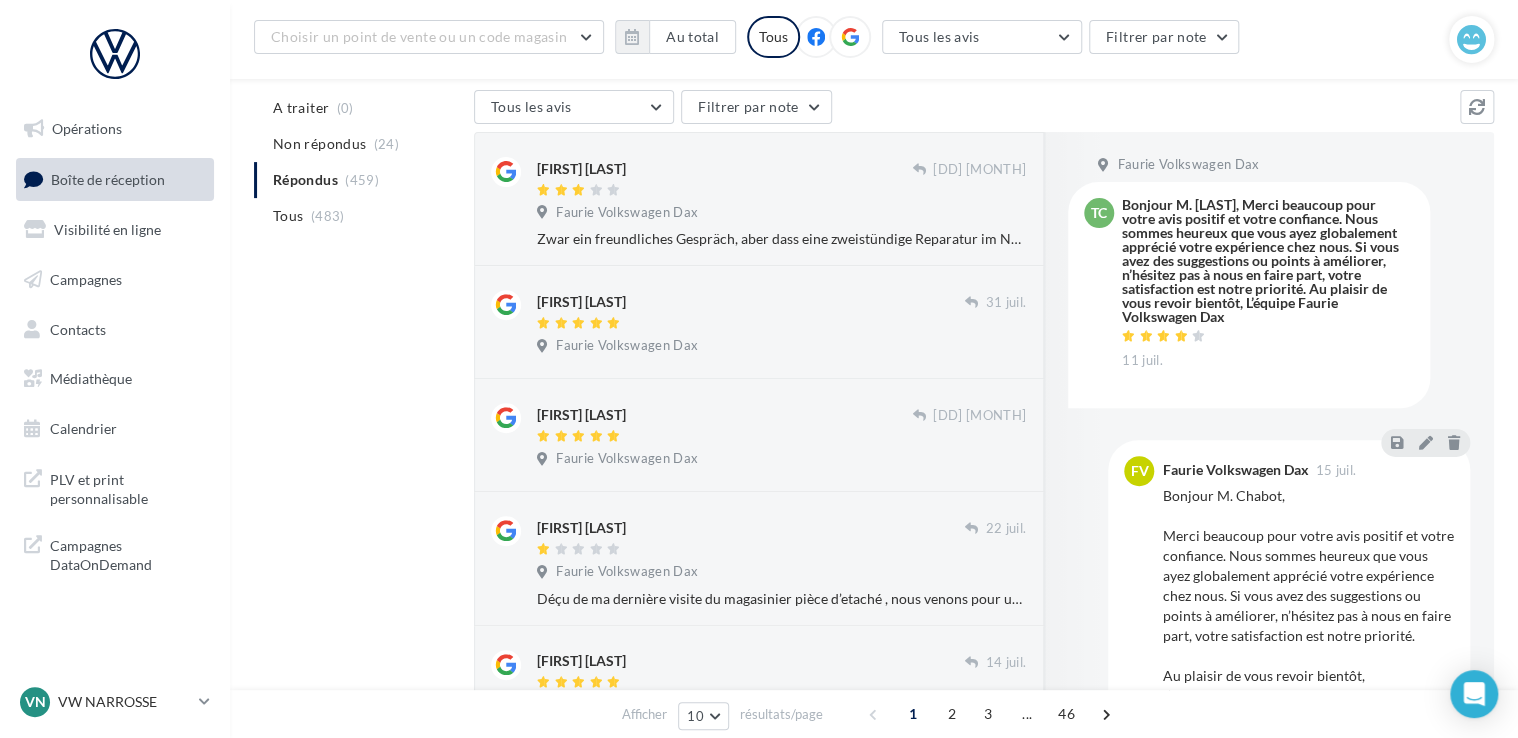 click on "Boîte de réception" at bounding box center (108, 178) 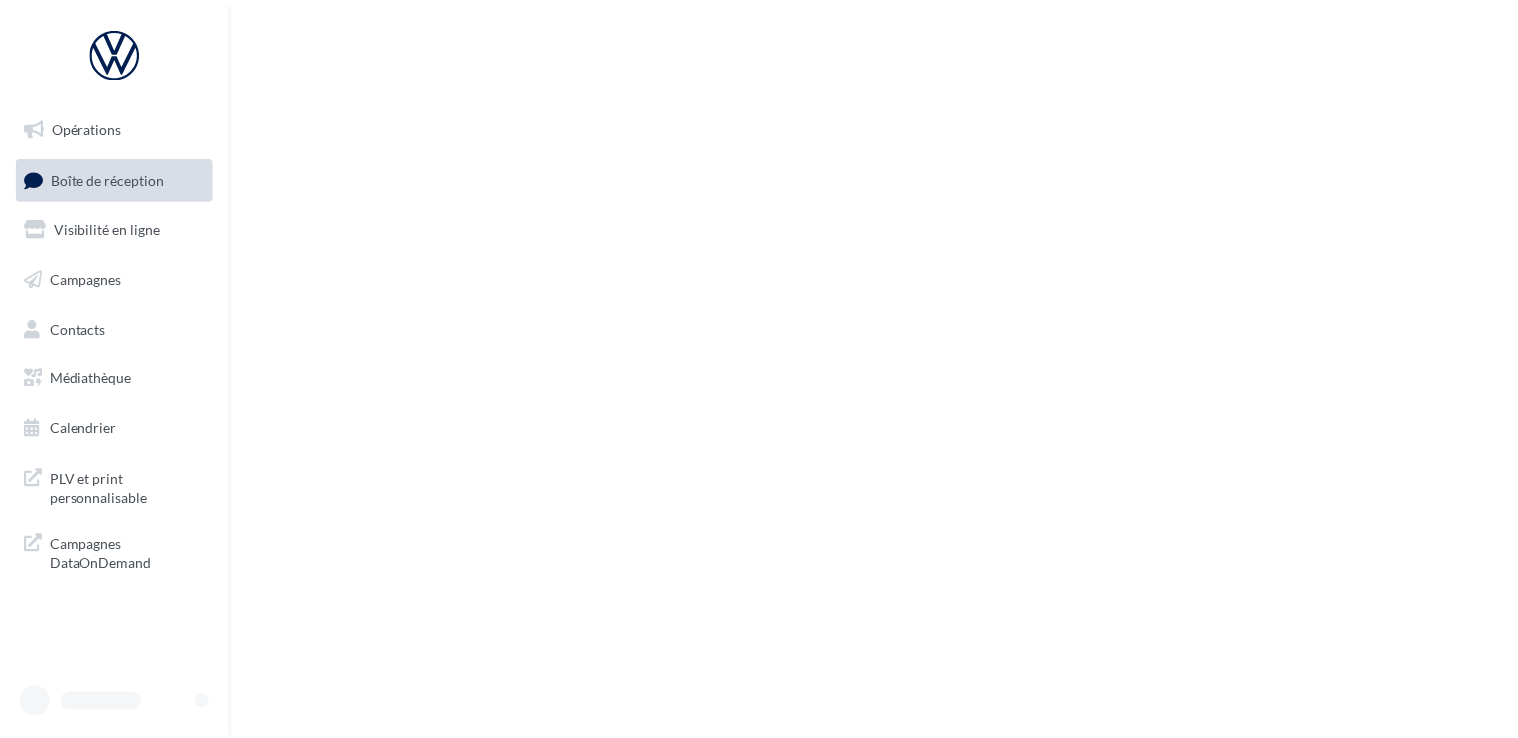 scroll, scrollTop: 0, scrollLeft: 0, axis: both 